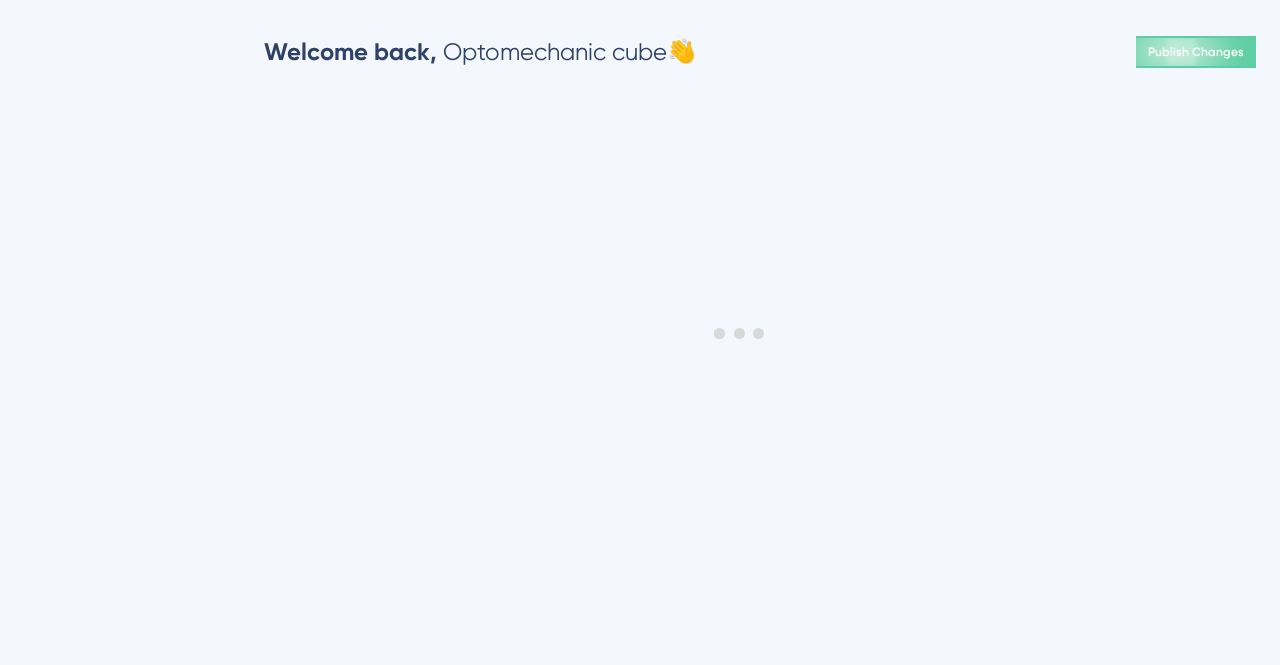 scroll, scrollTop: 0, scrollLeft: 0, axis: both 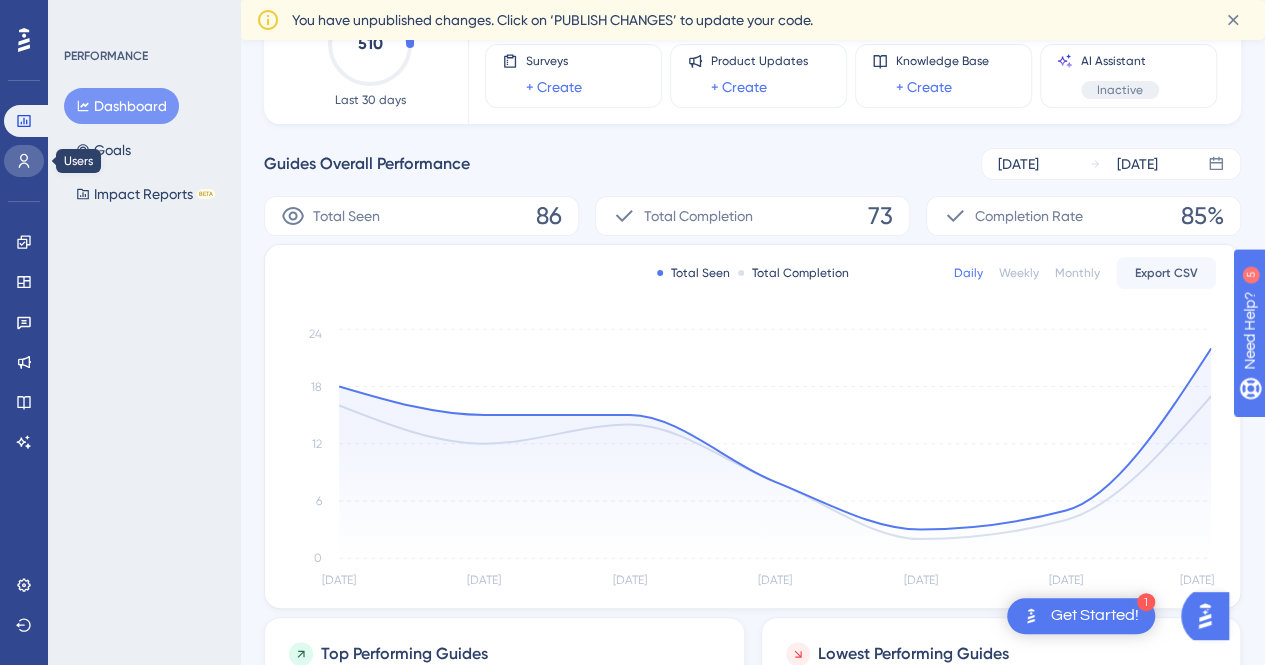 click 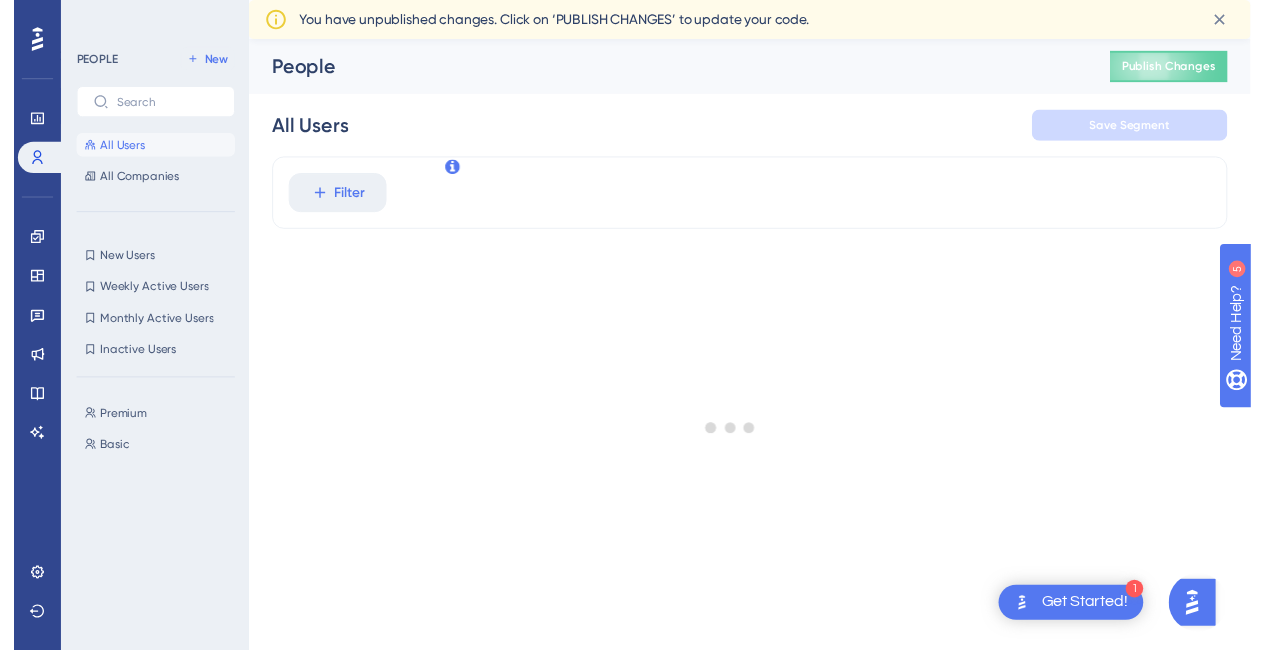 scroll, scrollTop: 0, scrollLeft: 0, axis: both 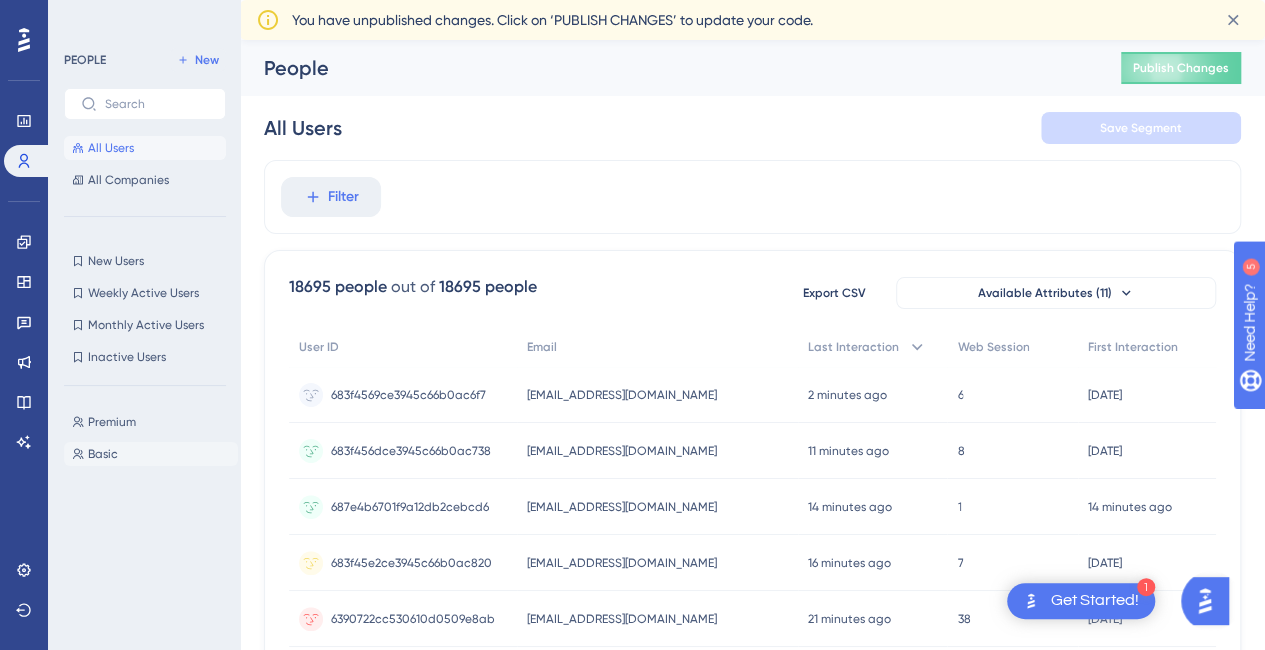 click on "Basic" at bounding box center (103, 454) 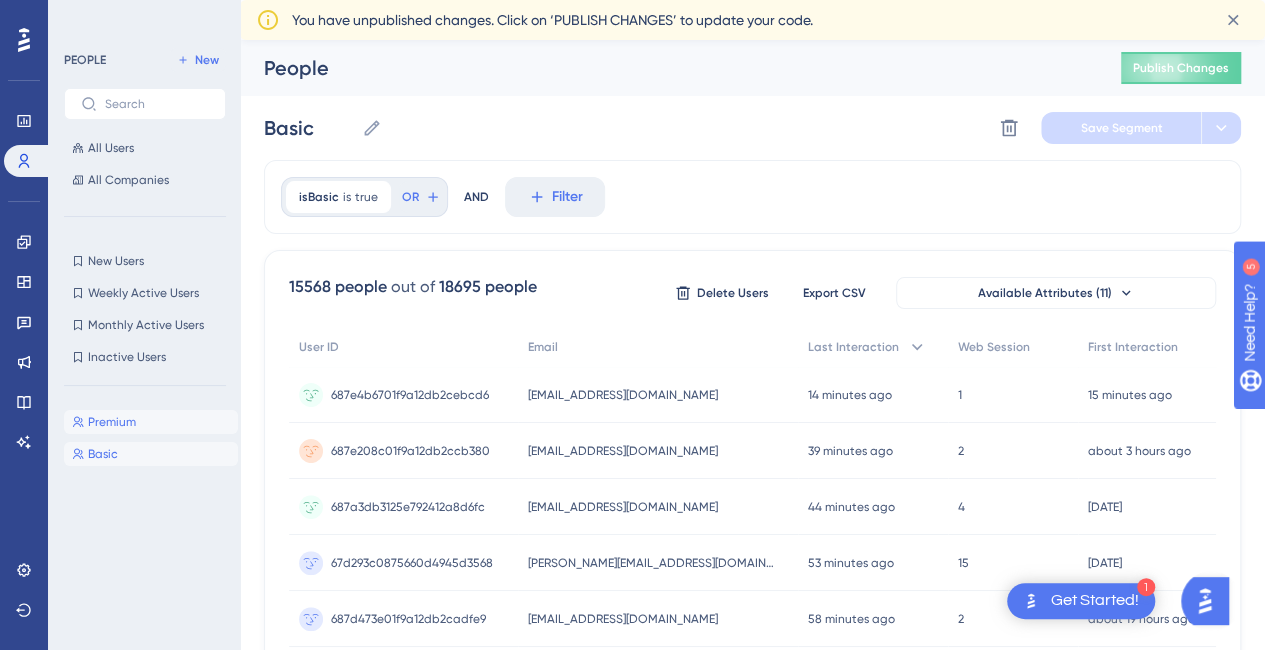click on "Premium" at bounding box center [112, 422] 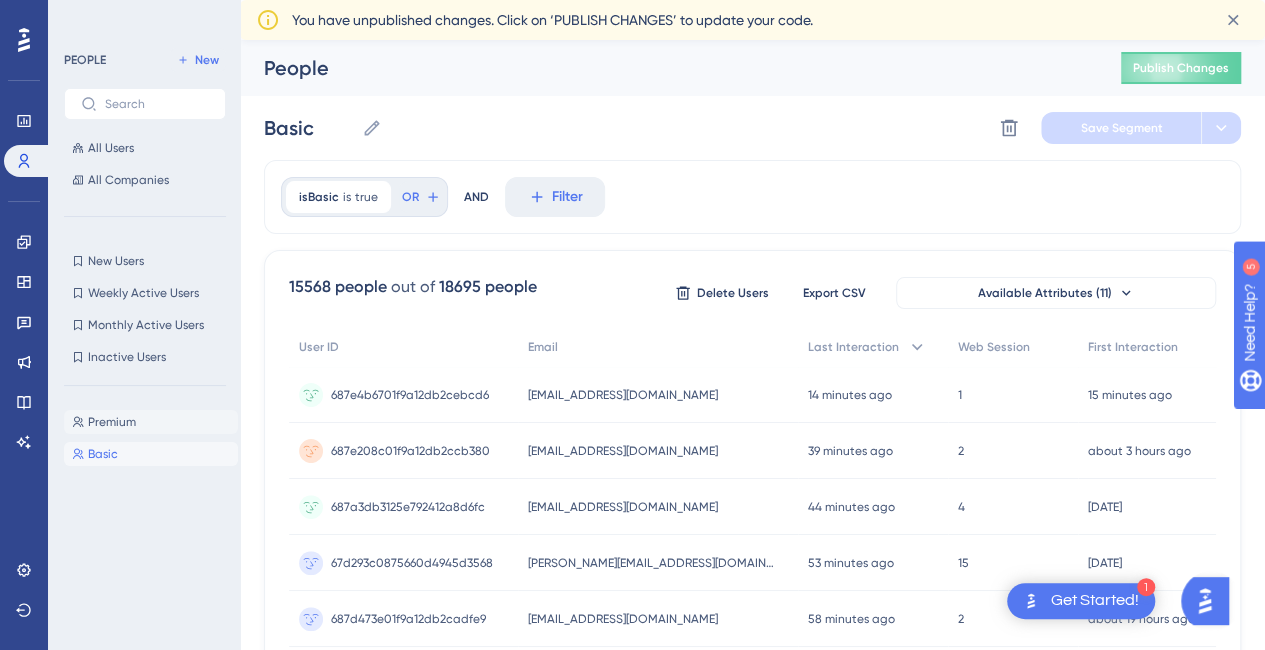 type on "Premium" 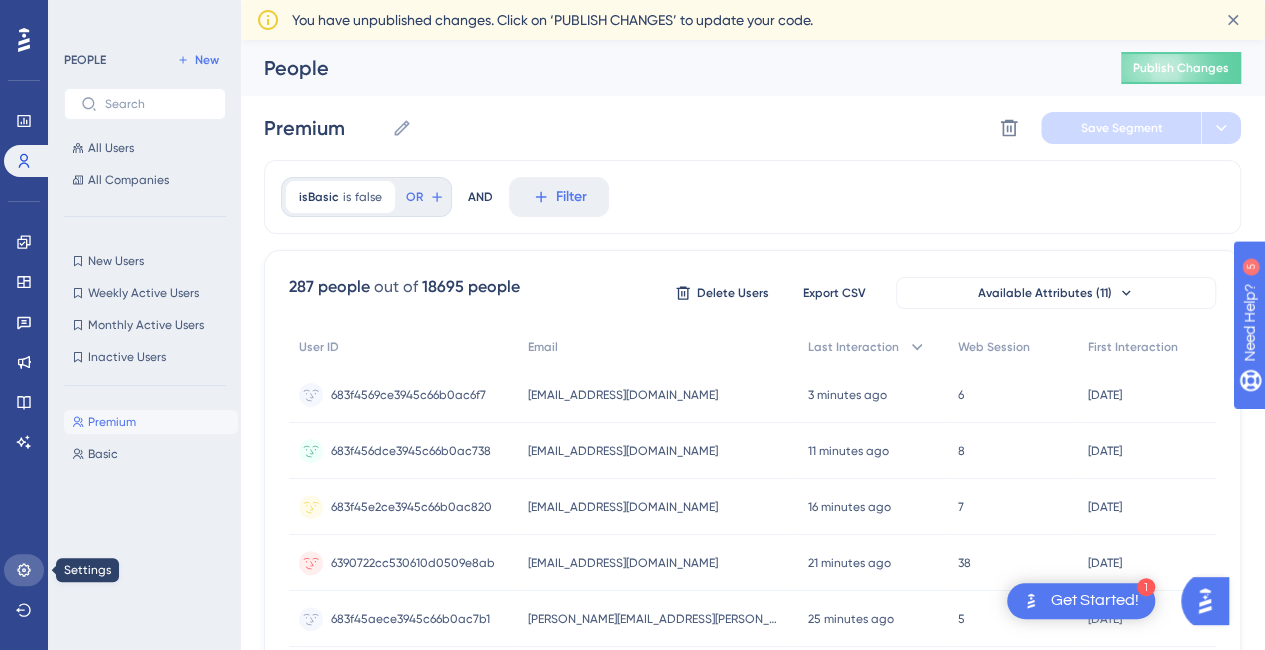click 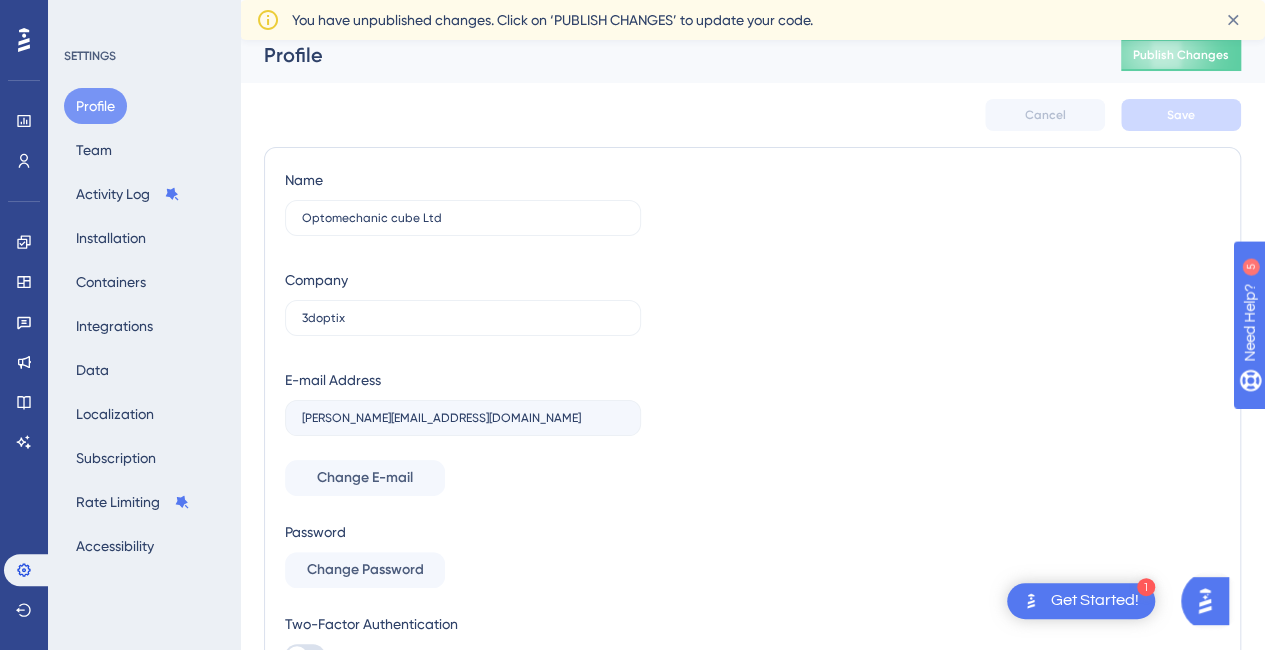 scroll, scrollTop: 14, scrollLeft: 0, axis: vertical 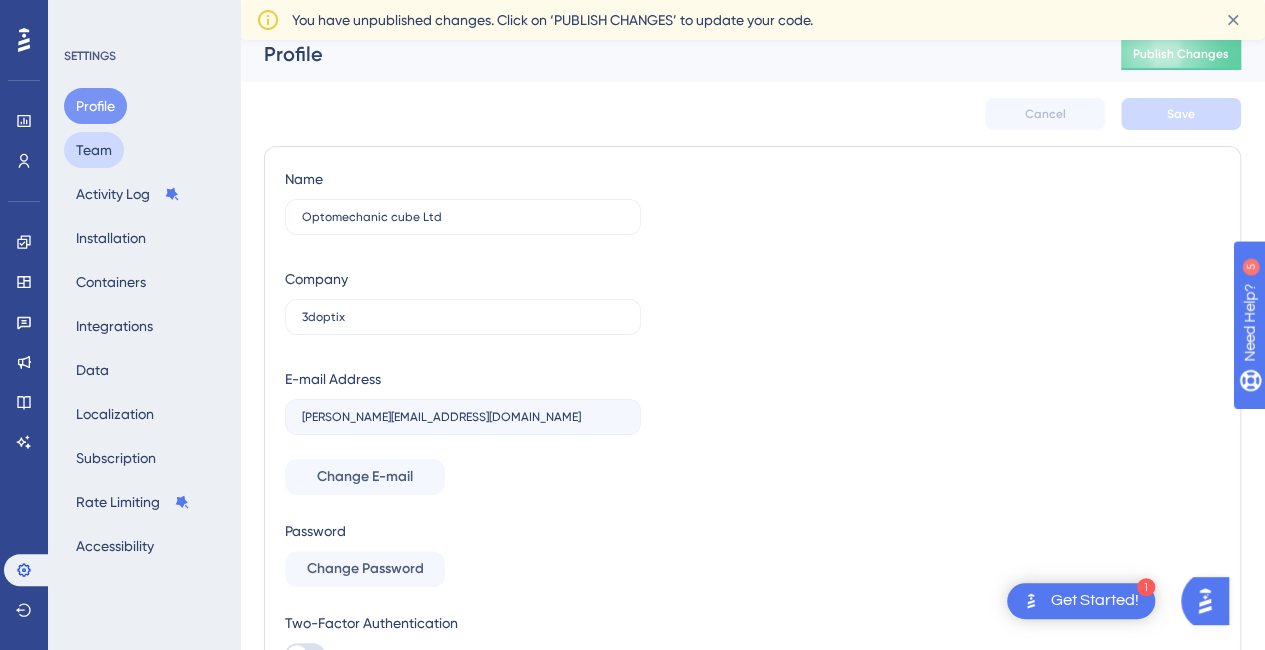 click on "Team" at bounding box center (94, 150) 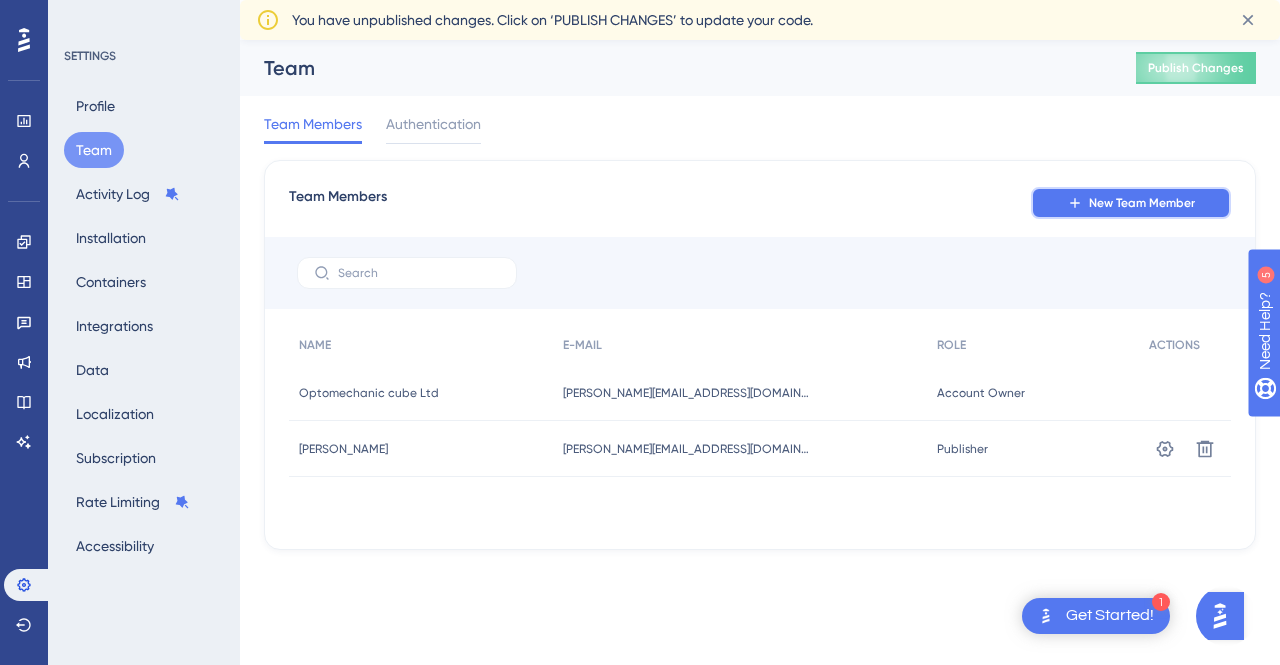 click on "New Team Member" at bounding box center [1142, 203] 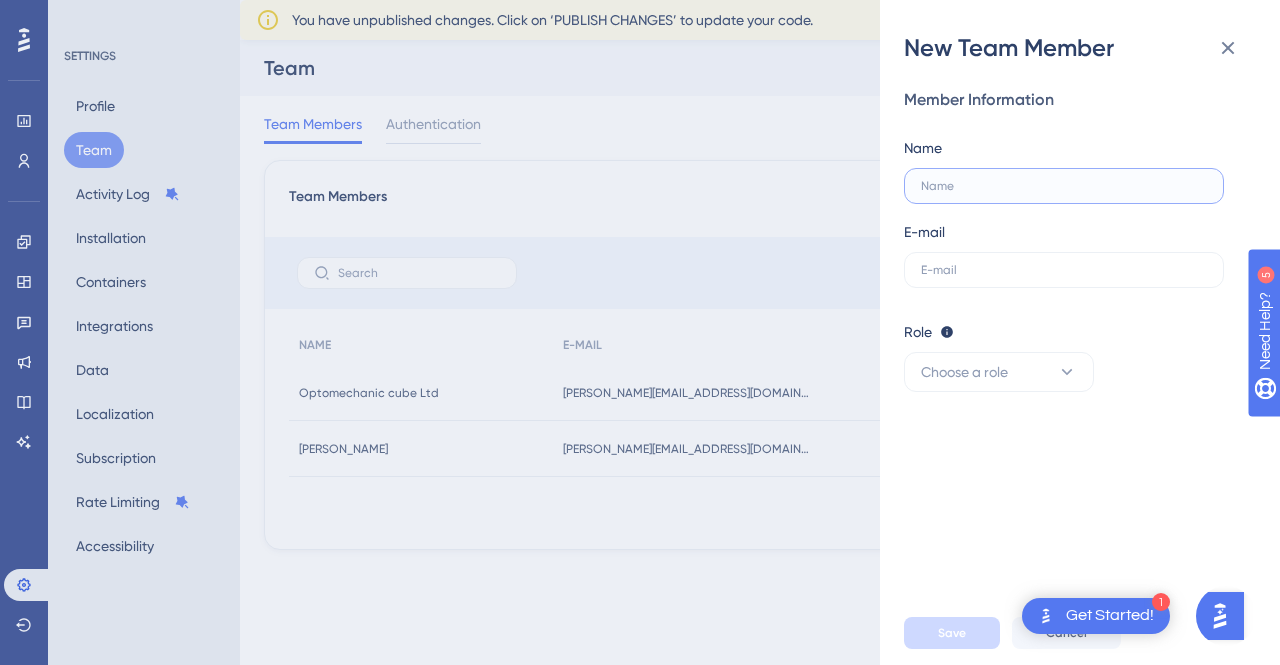 click at bounding box center (1064, 186) 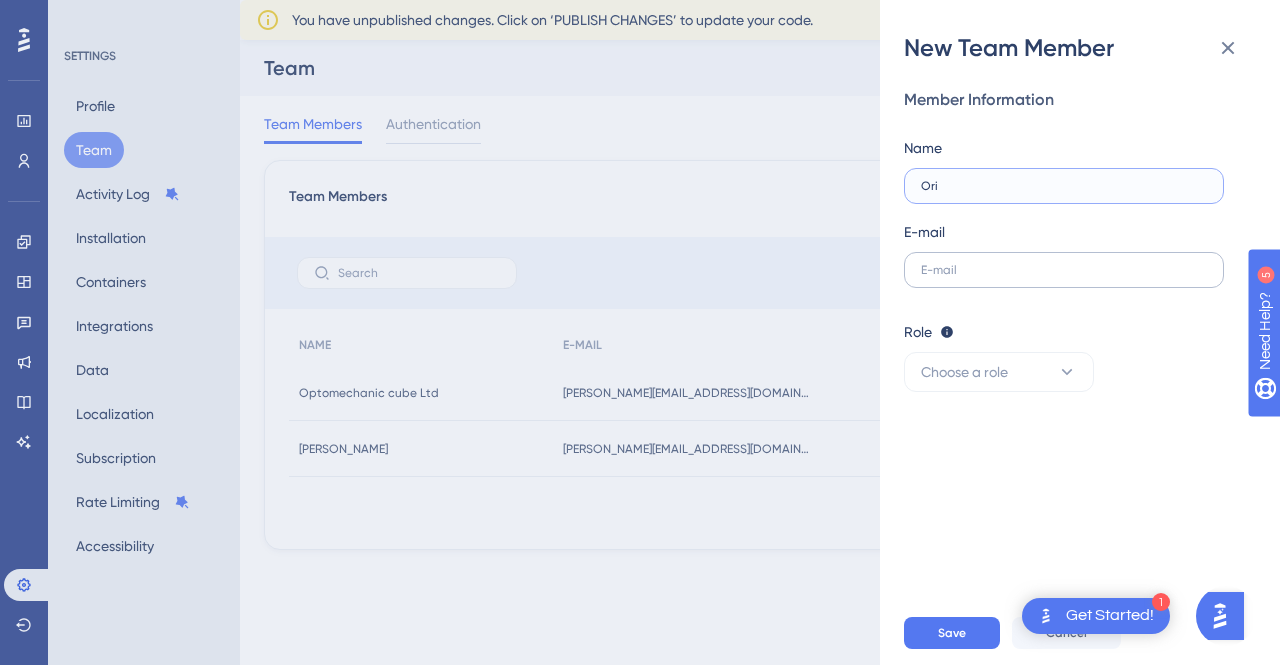 type on "Ori" 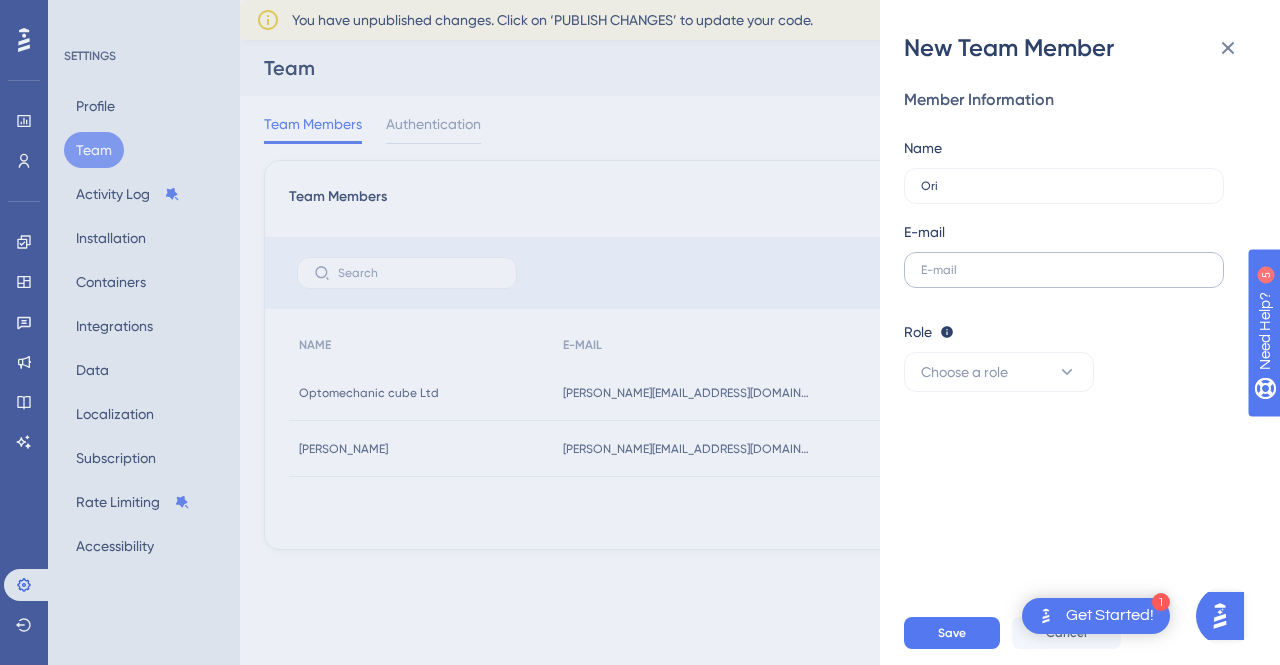 click at bounding box center [1064, 270] 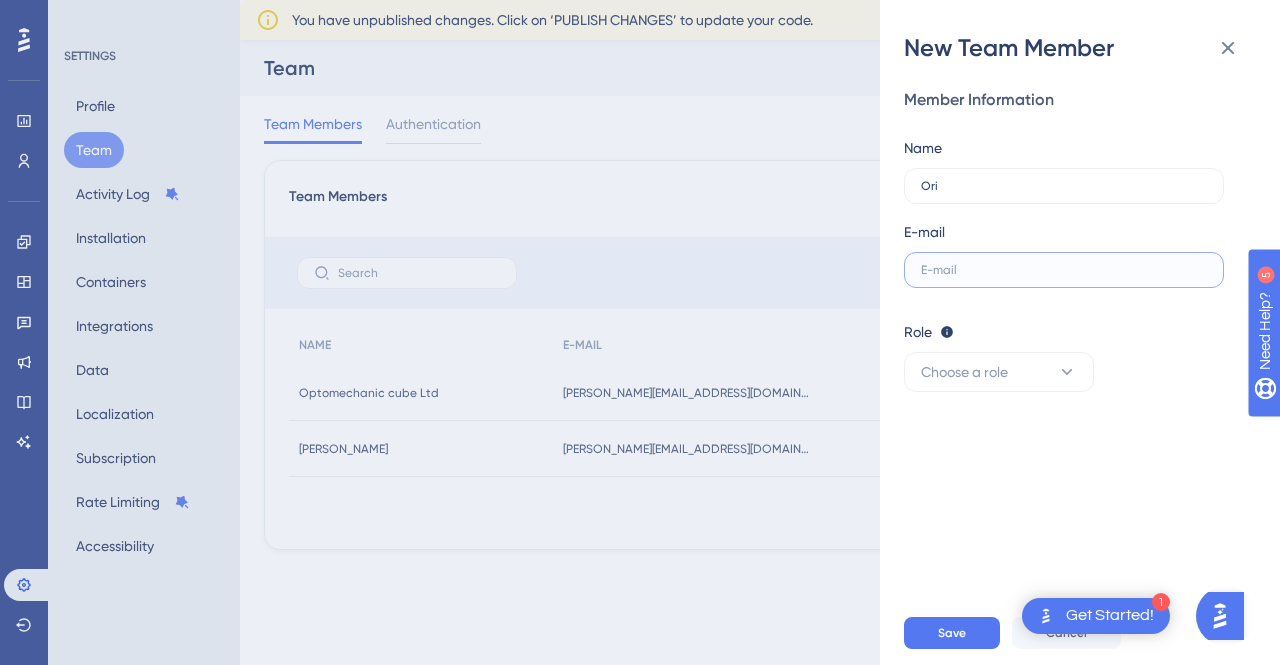 click at bounding box center [1064, 270] 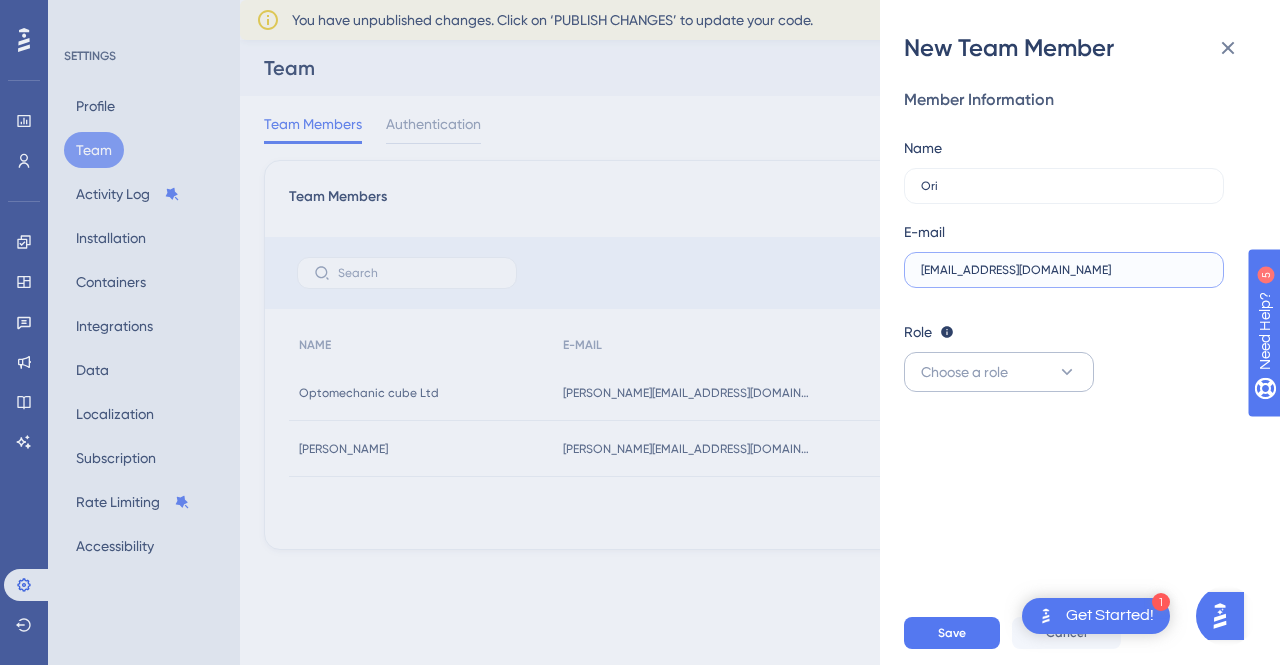 type on "[EMAIL_ADDRESS][DOMAIN_NAME]" 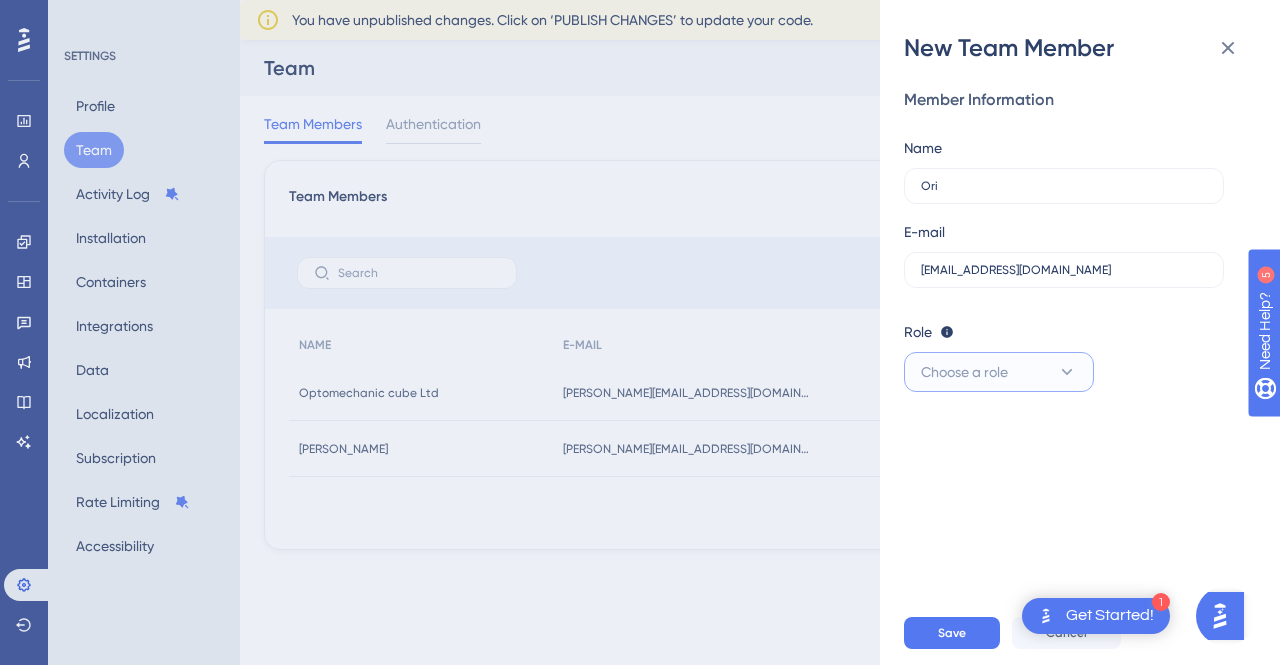 click on "Choose a role" at bounding box center [964, 372] 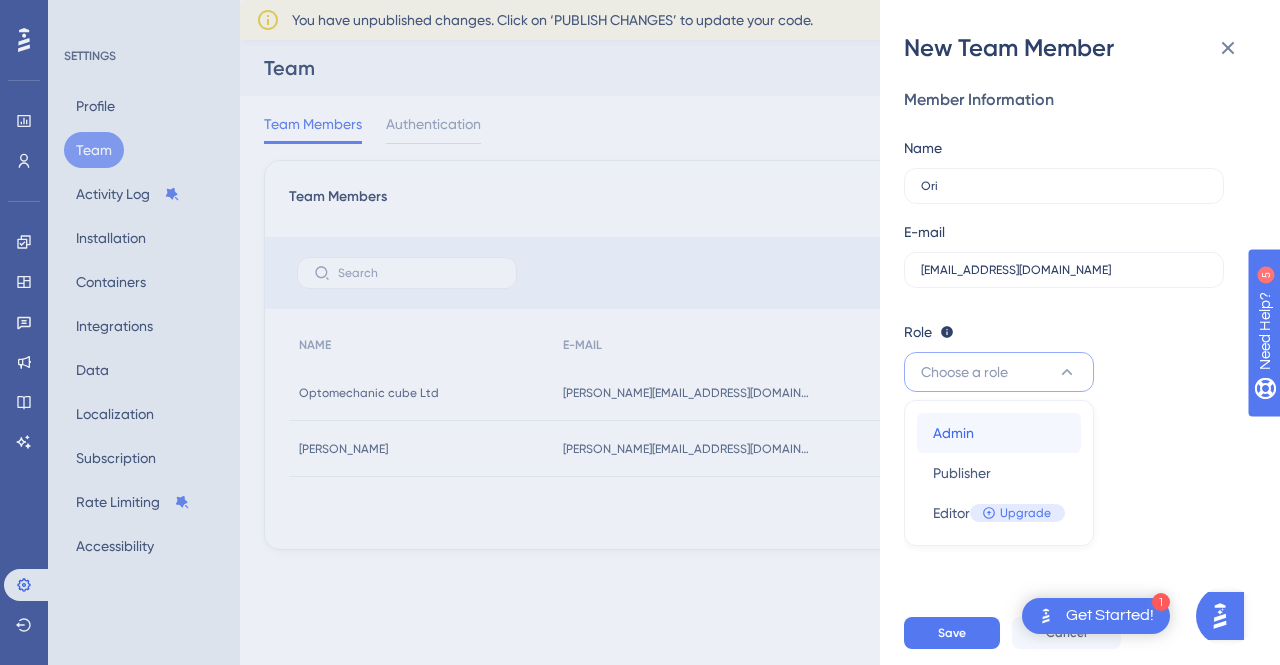 click on "Admin Admin" at bounding box center [999, 433] 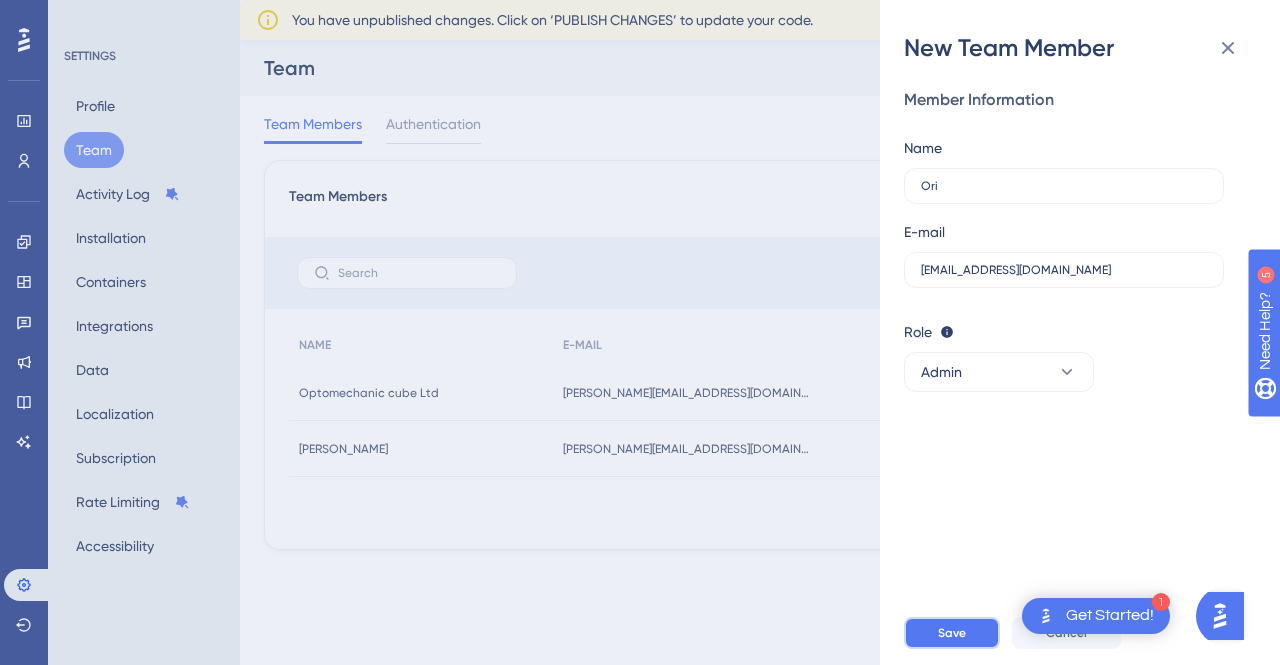 click on "Save" at bounding box center (952, 633) 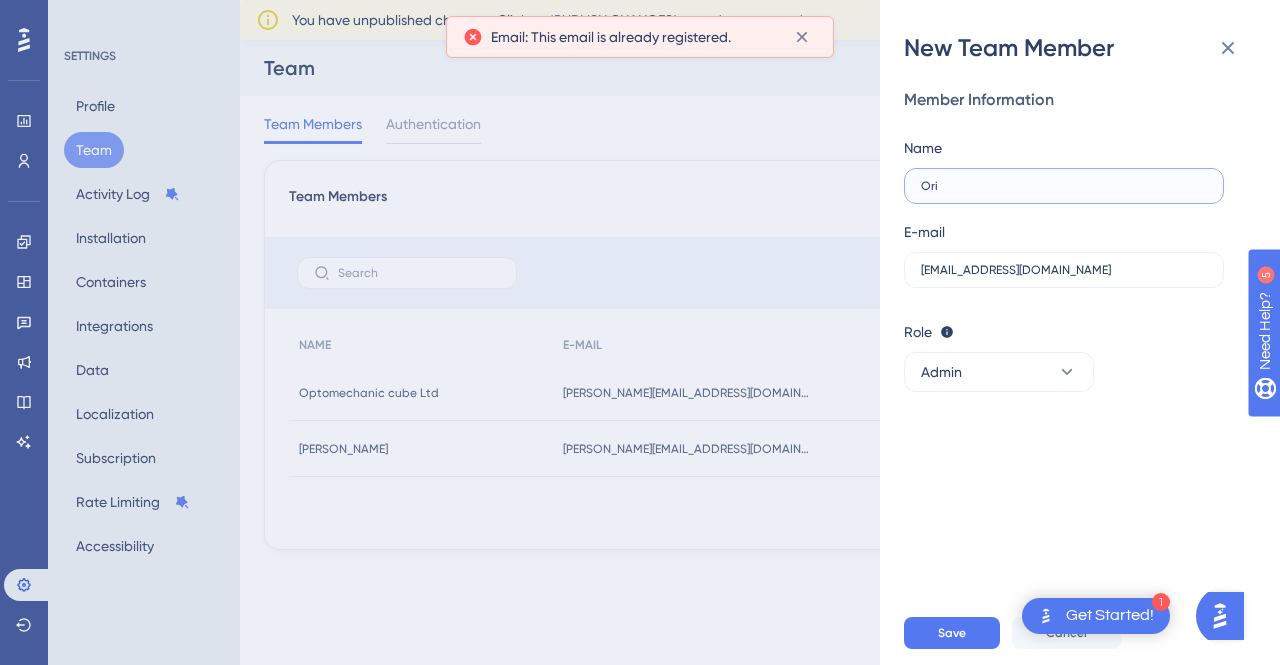 click on "Ori" at bounding box center (1064, 186) 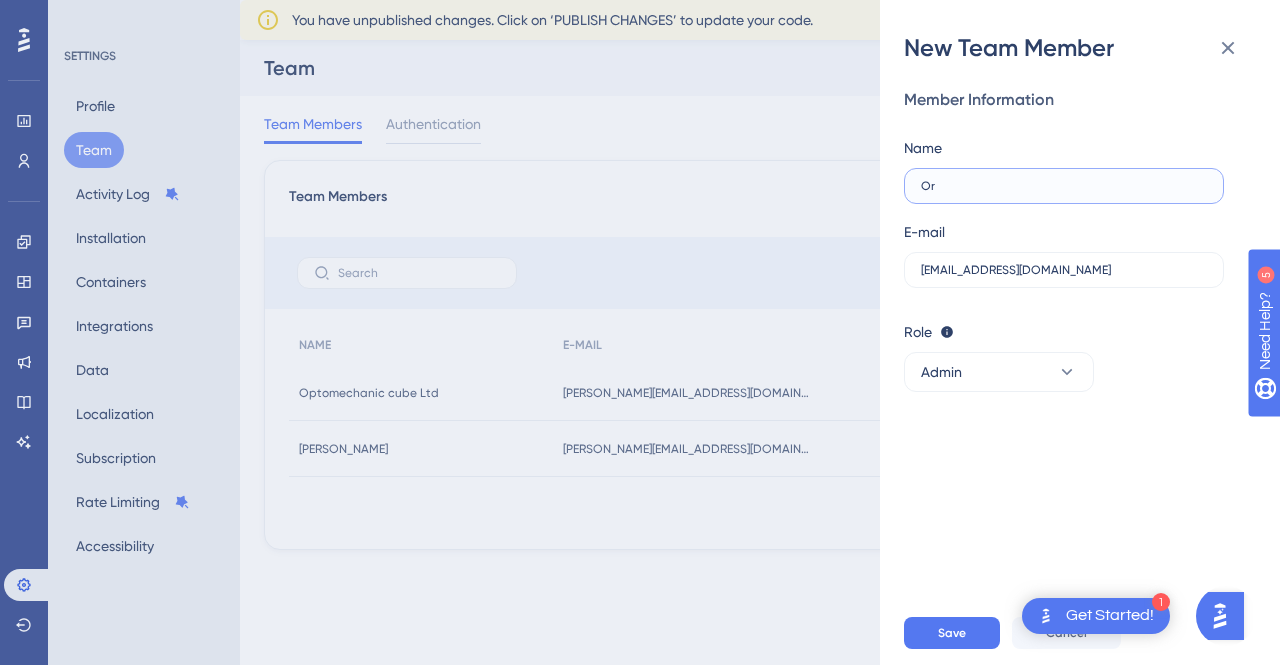 type on "O" 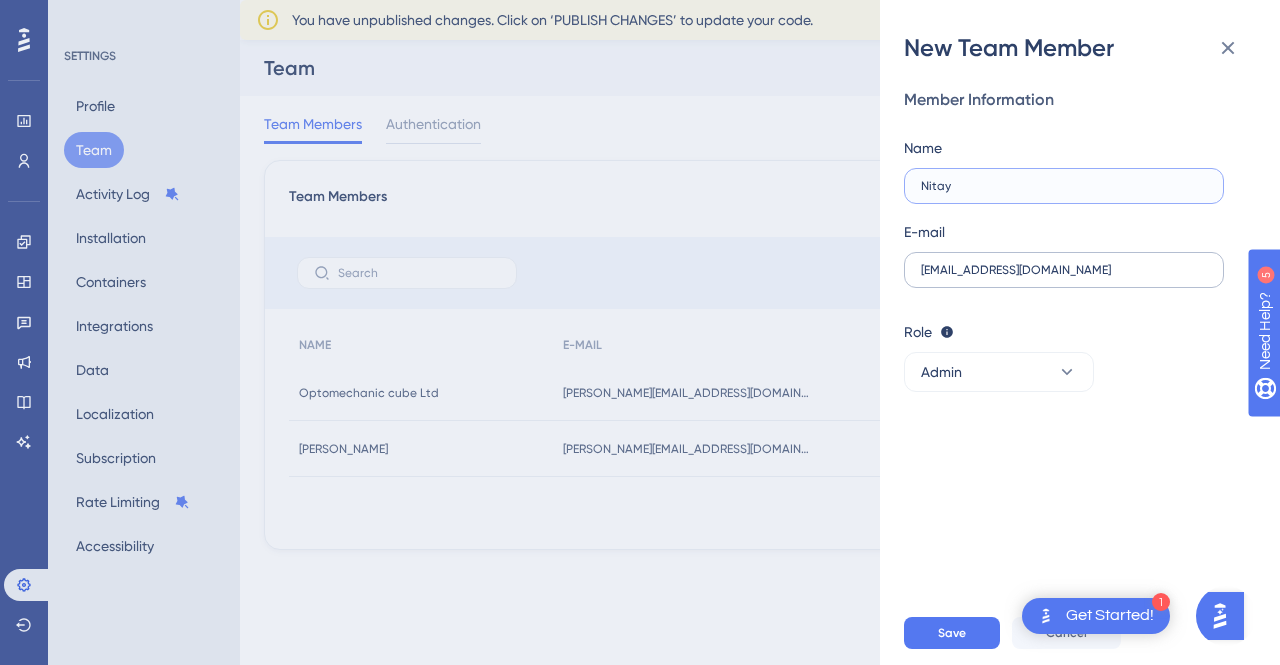 type on "Nitay" 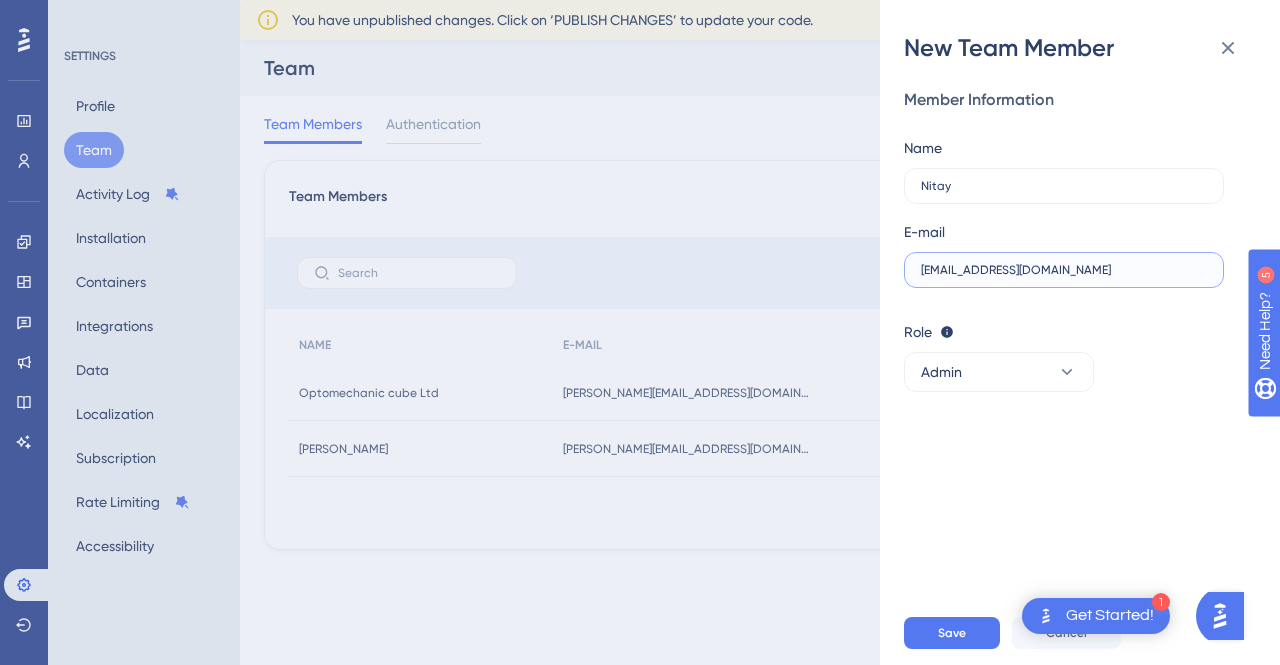 drag, startPoint x: 936, startPoint y: 276, endPoint x: 917, endPoint y: 277, distance: 19.026299 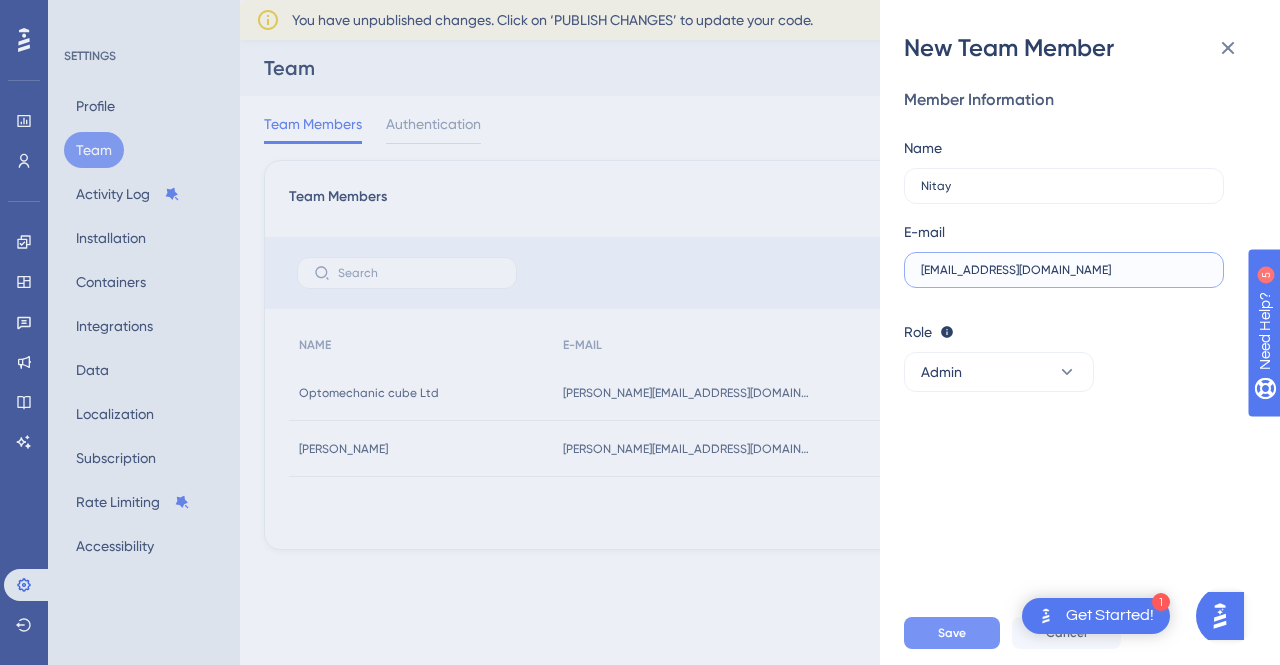 type on "[EMAIL_ADDRESS][DOMAIN_NAME]" 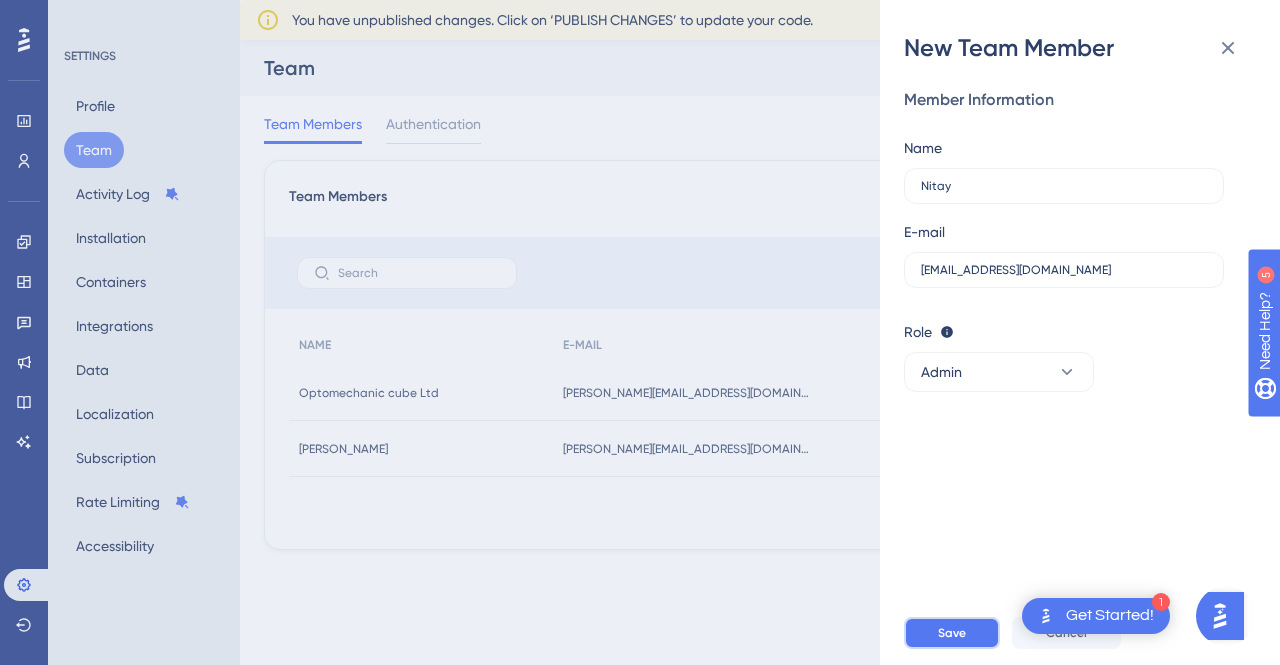 click on "Save" at bounding box center (952, 633) 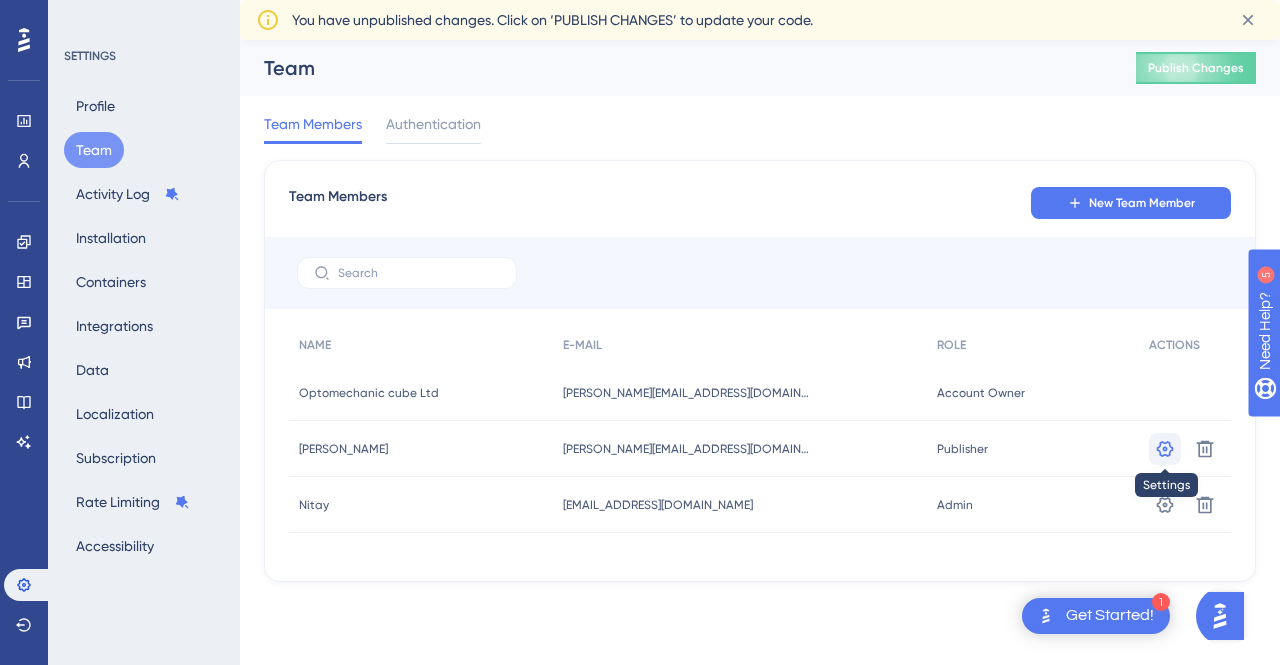 click 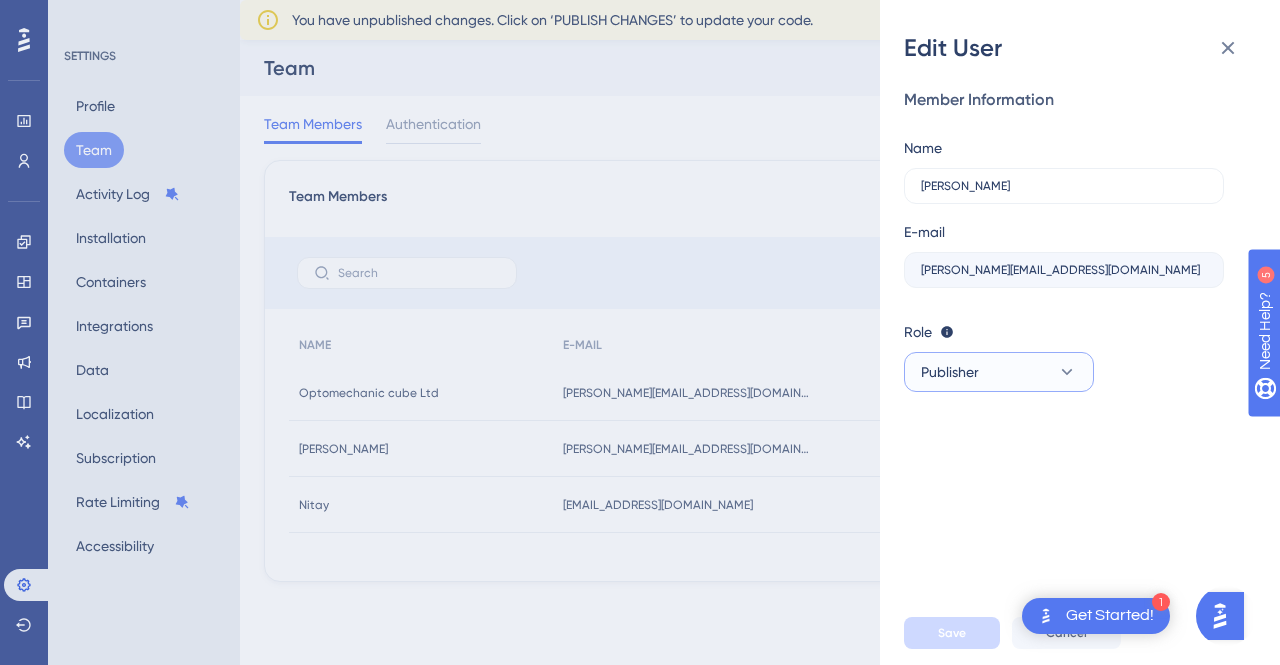 click on "Publisher" at bounding box center (999, 372) 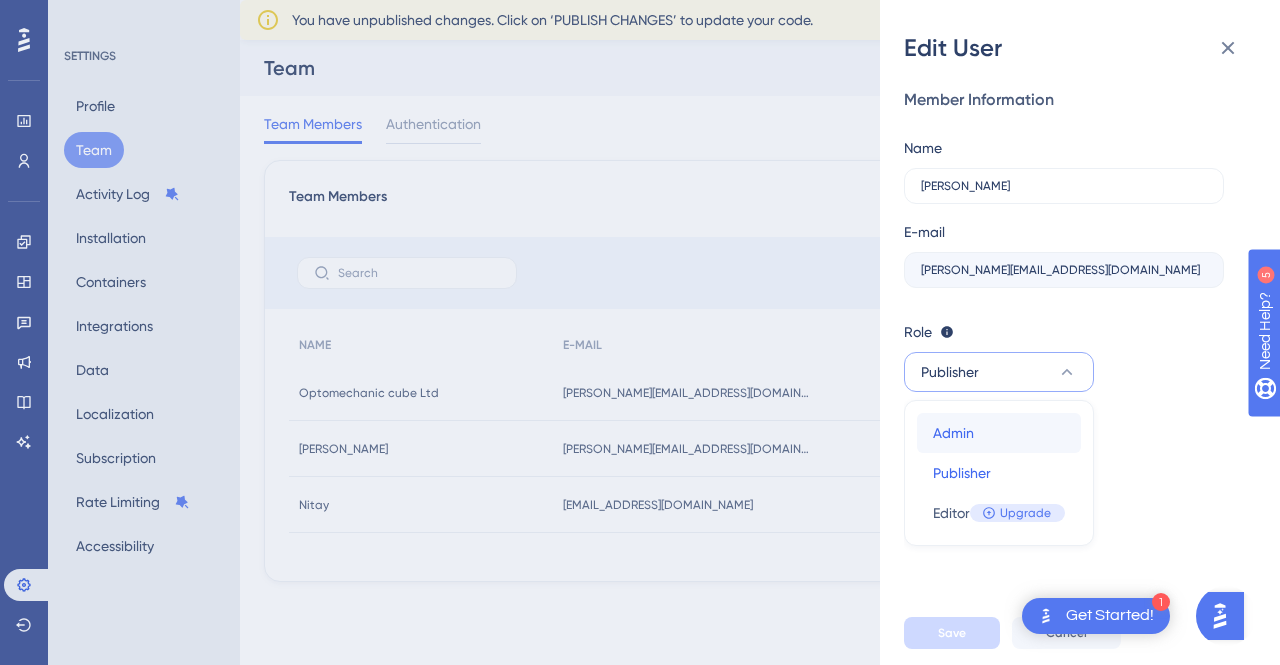 click on "Admin Admin" at bounding box center (999, 433) 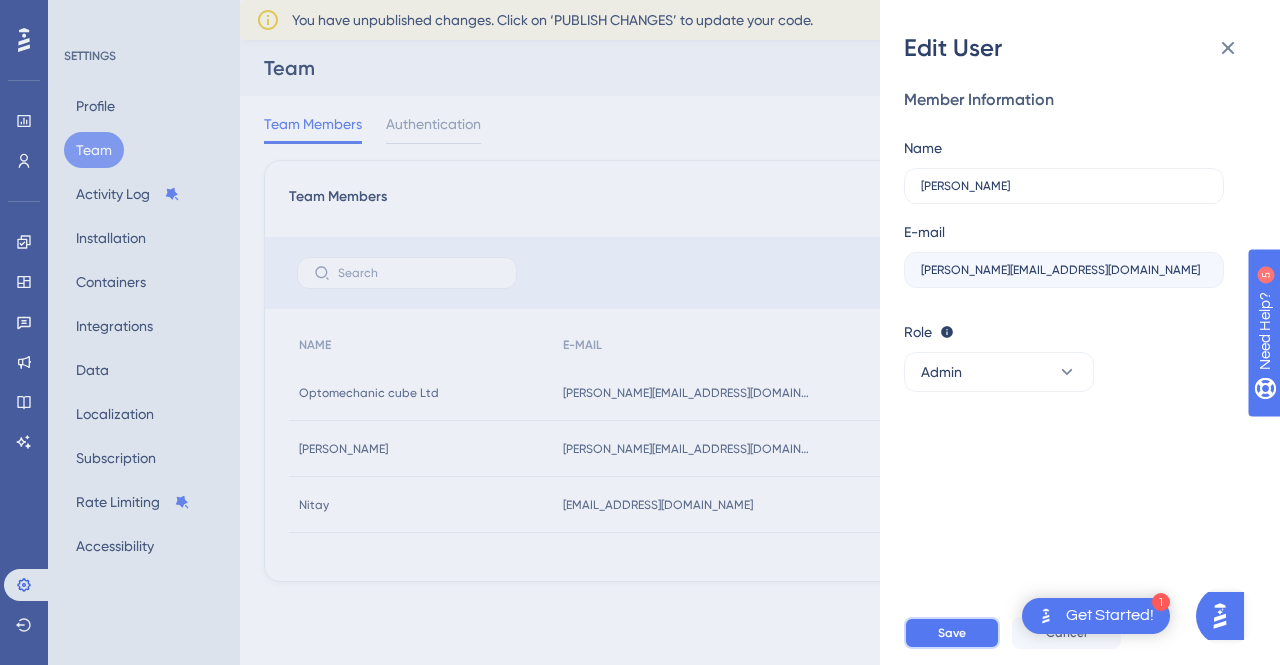 click on "Save" at bounding box center (952, 633) 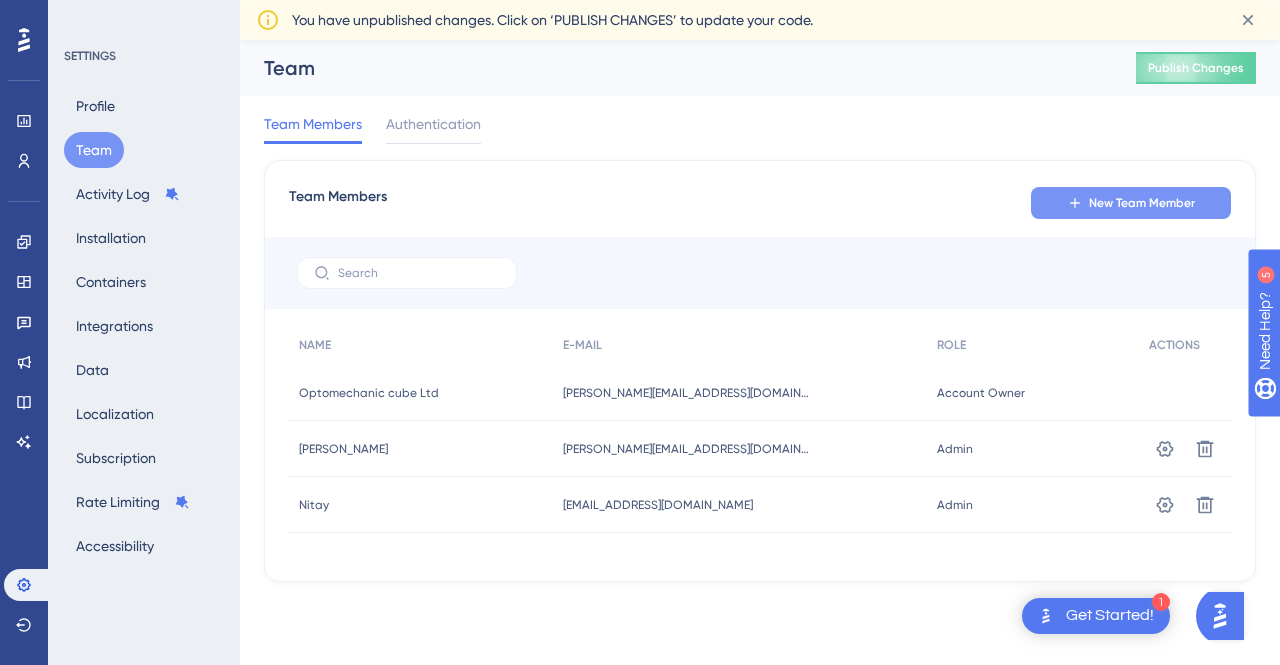 click on "New Team Member" at bounding box center [1142, 203] 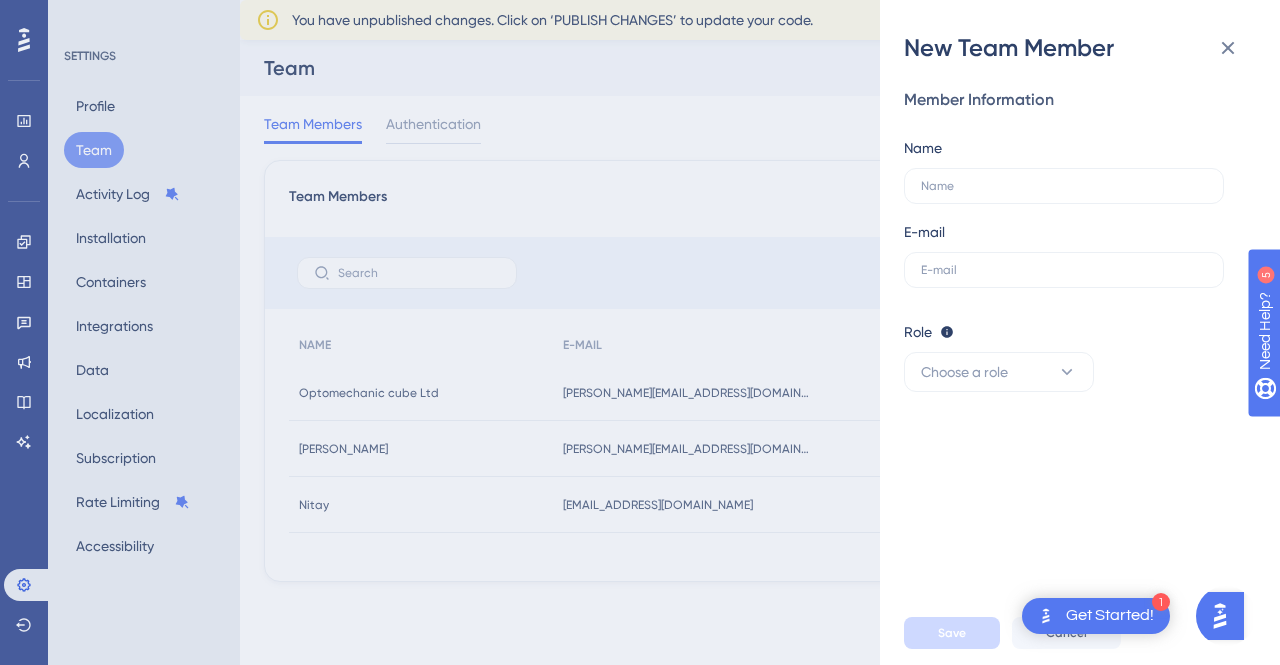 click on "New Team Member Member Information Name E-mail Role Editor: Create & edit materials
Publisher: Editor + Publish changes
Admin: Publisher + Manage users & subscription Choose a role Save Cancel" at bounding box center [640, 332] 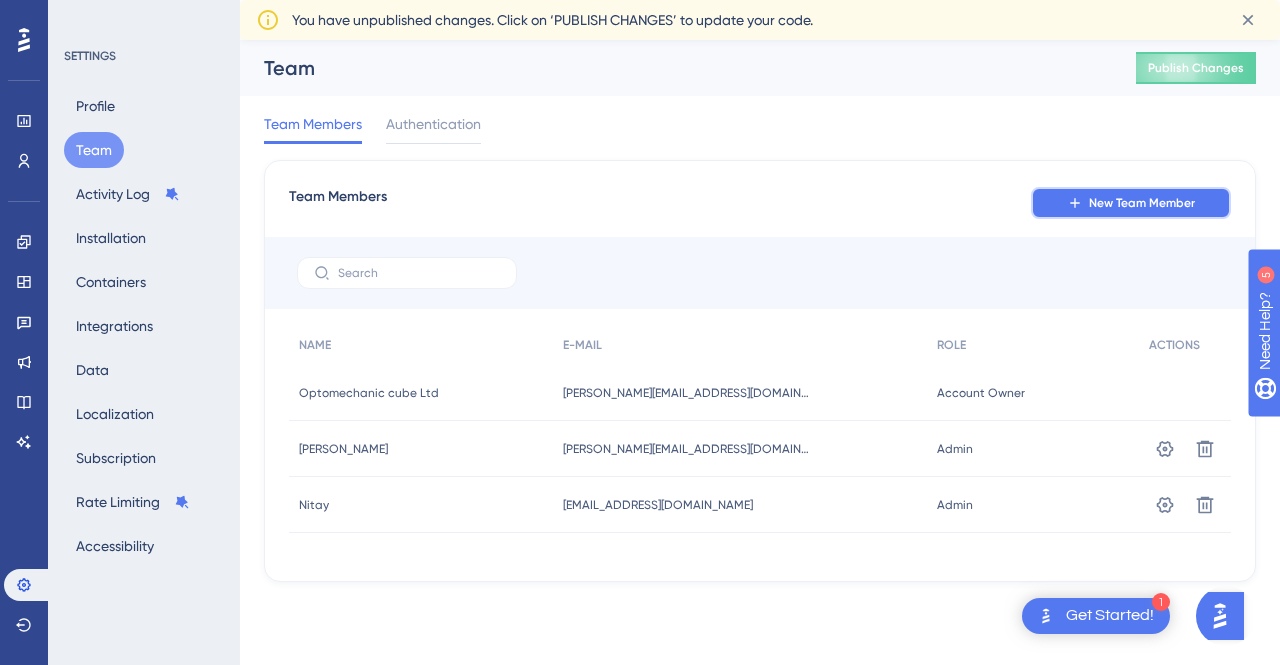 click 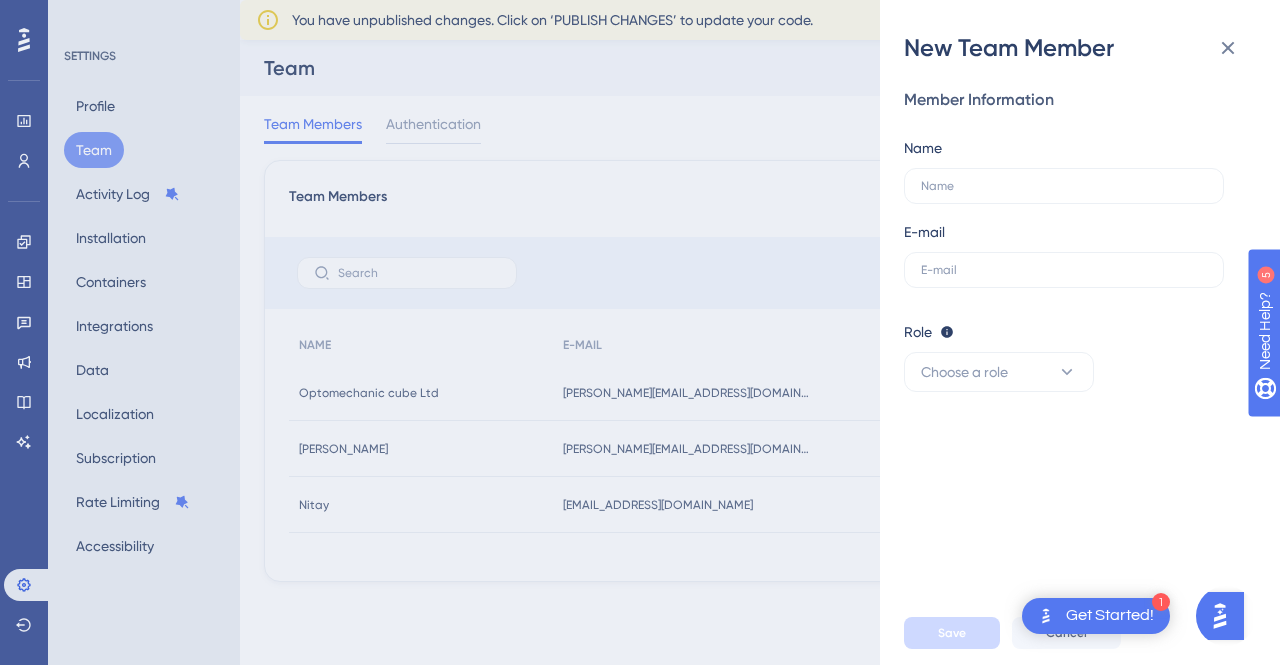 click on "New Team Member Member Information Name E-mail Role Editor: Create & edit materials
Publisher: Editor + Publish changes
Admin: Publisher + Manage users & subscription Choose a role Save Cancel" at bounding box center (640, 332) 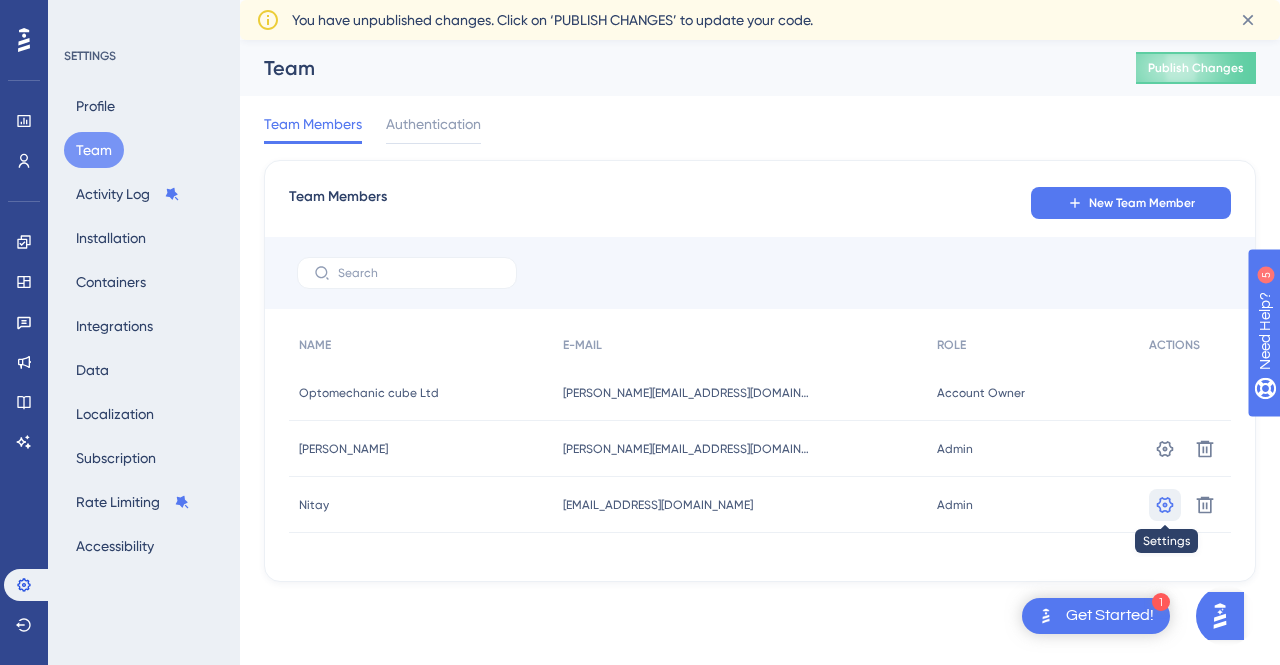 click at bounding box center [1165, 449] 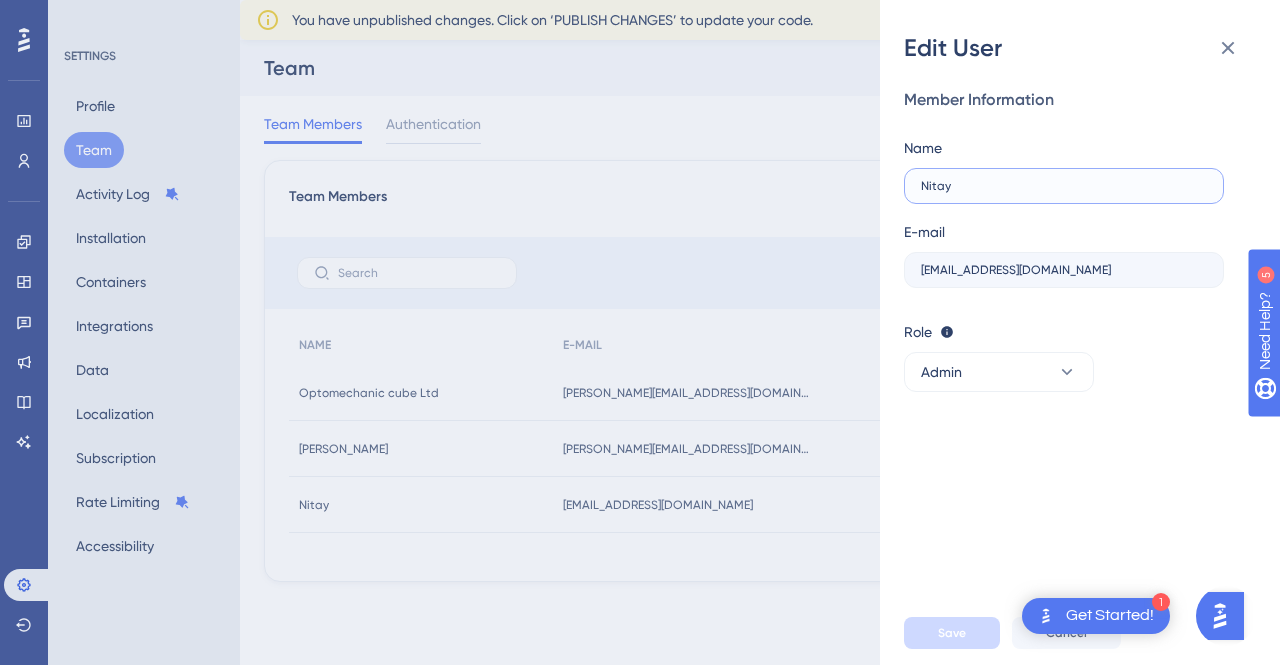 click on "Nitay" at bounding box center (1064, 186) 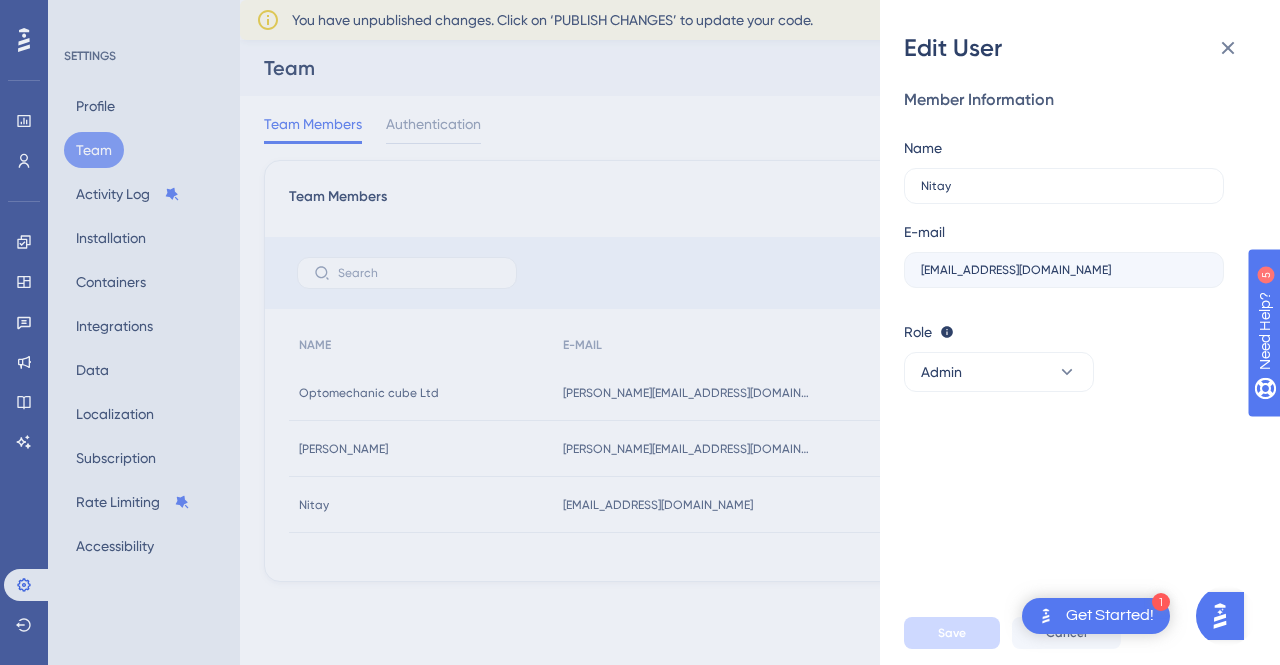 click on "[EMAIL_ADDRESS][DOMAIN_NAME]" at bounding box center (1064, 270) 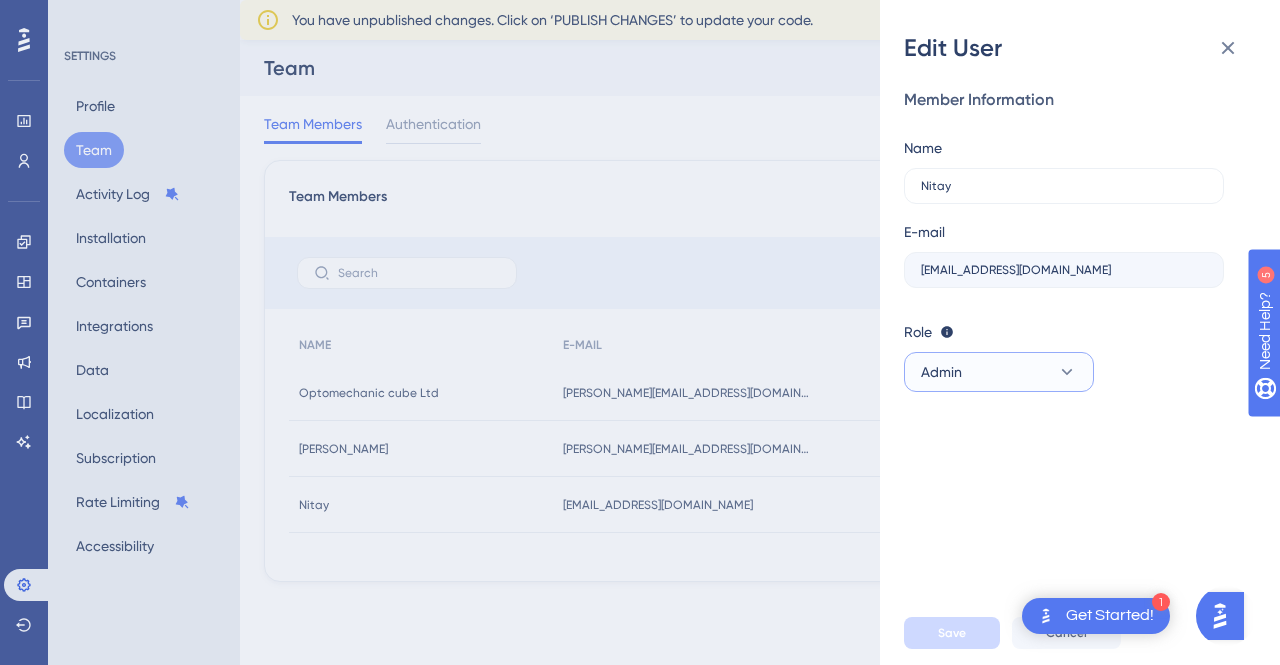 click on "Admin" at bounding box center (999, 372) 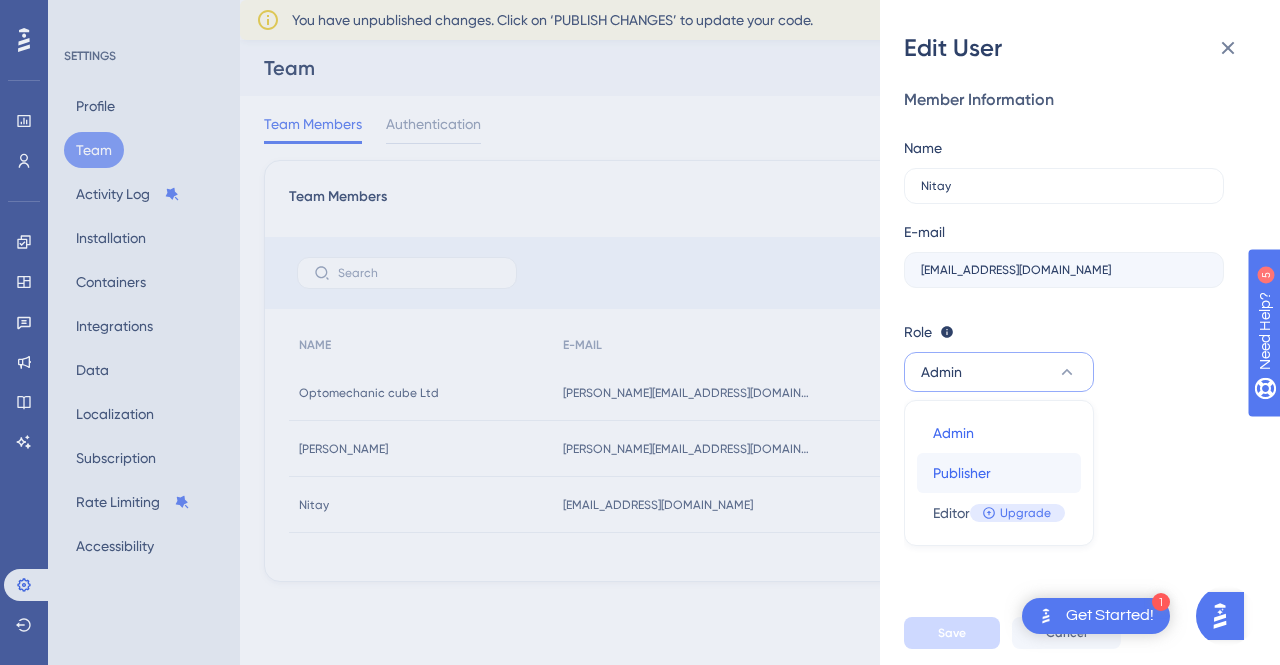click on "Publisher" at bounding box center [962, 473] 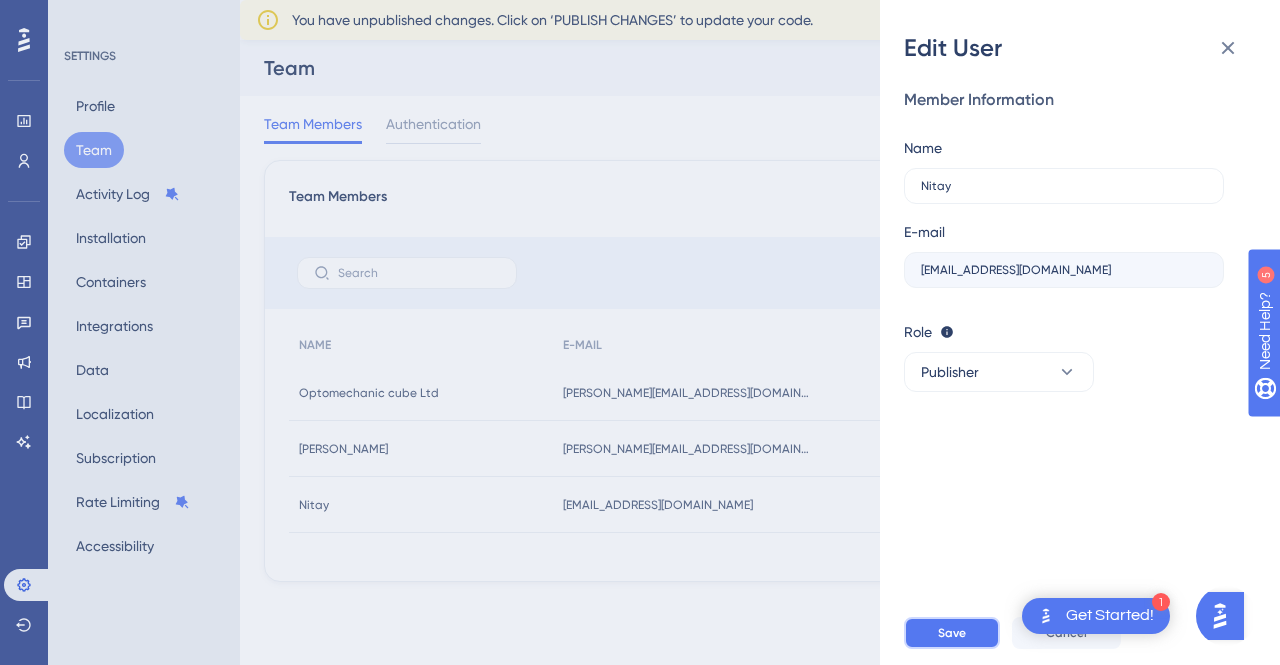 click on "Save" at bounding box center [952, 633] 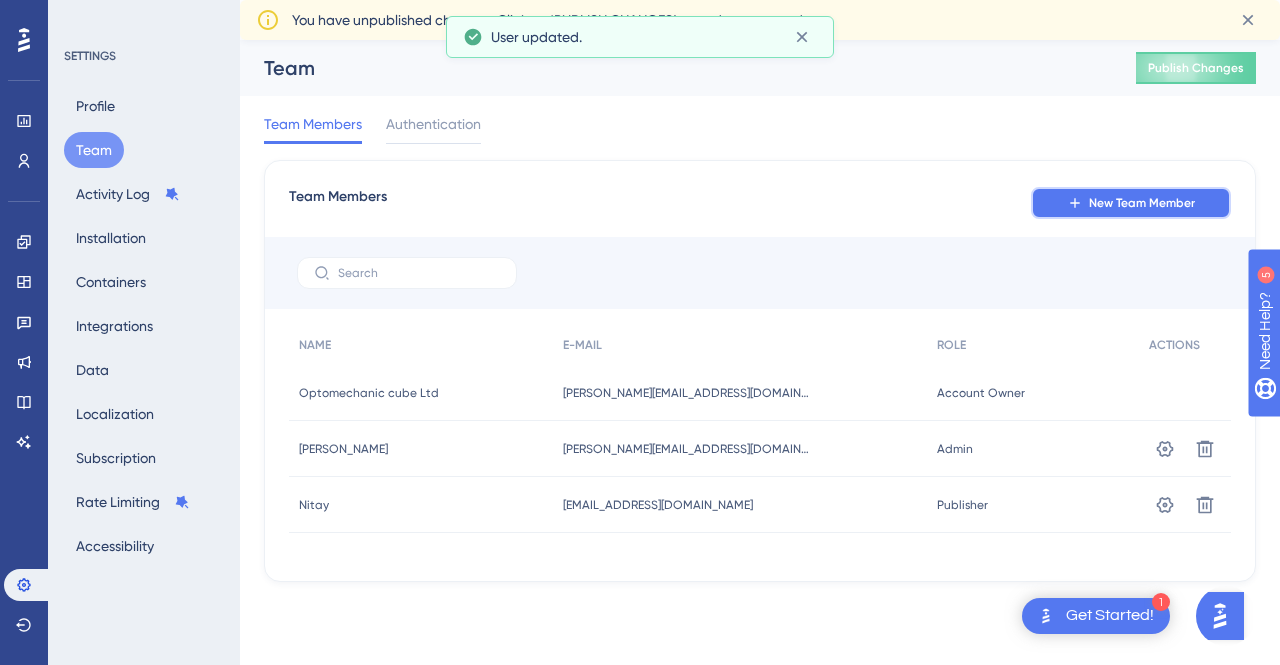 click on "New Team Member" at bounding box center [1142, 203] 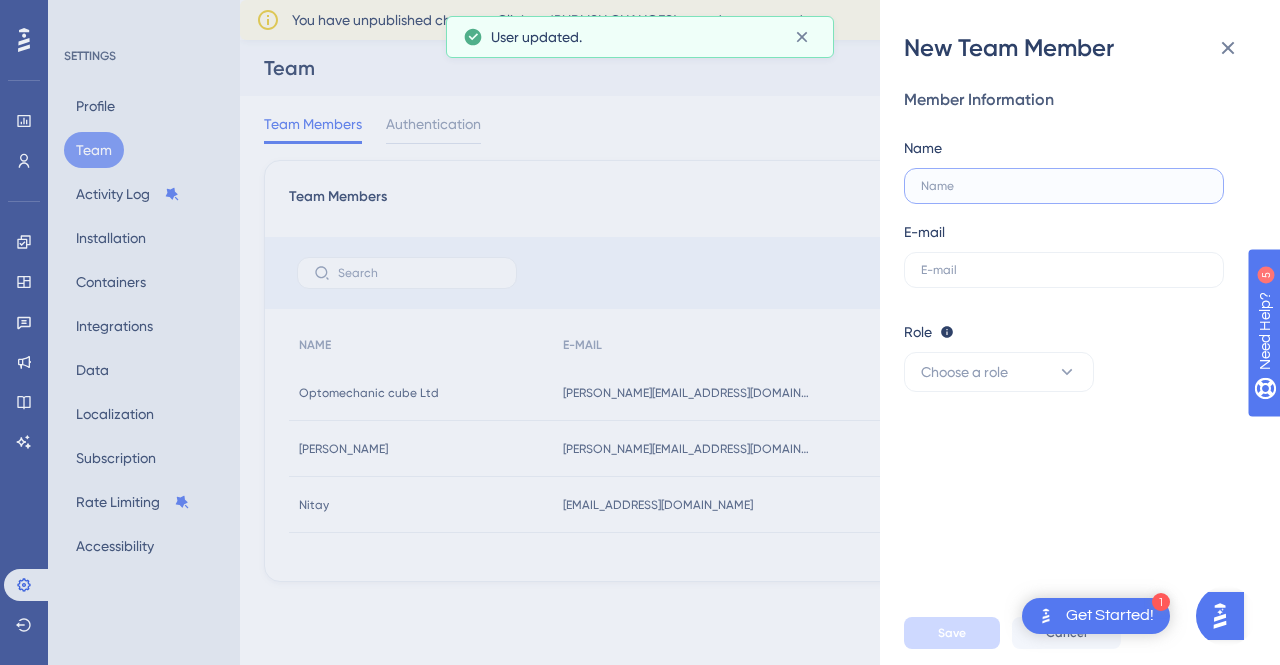 click at bounding box center (1064, 186) 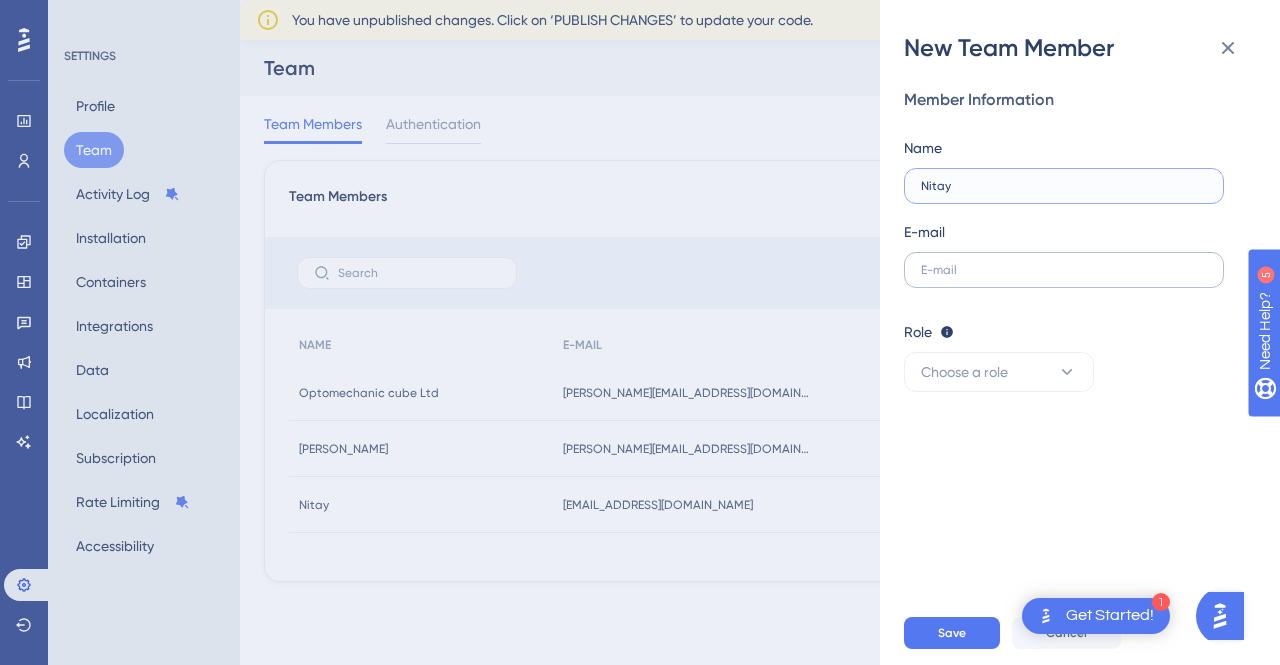 type on "Nitay" 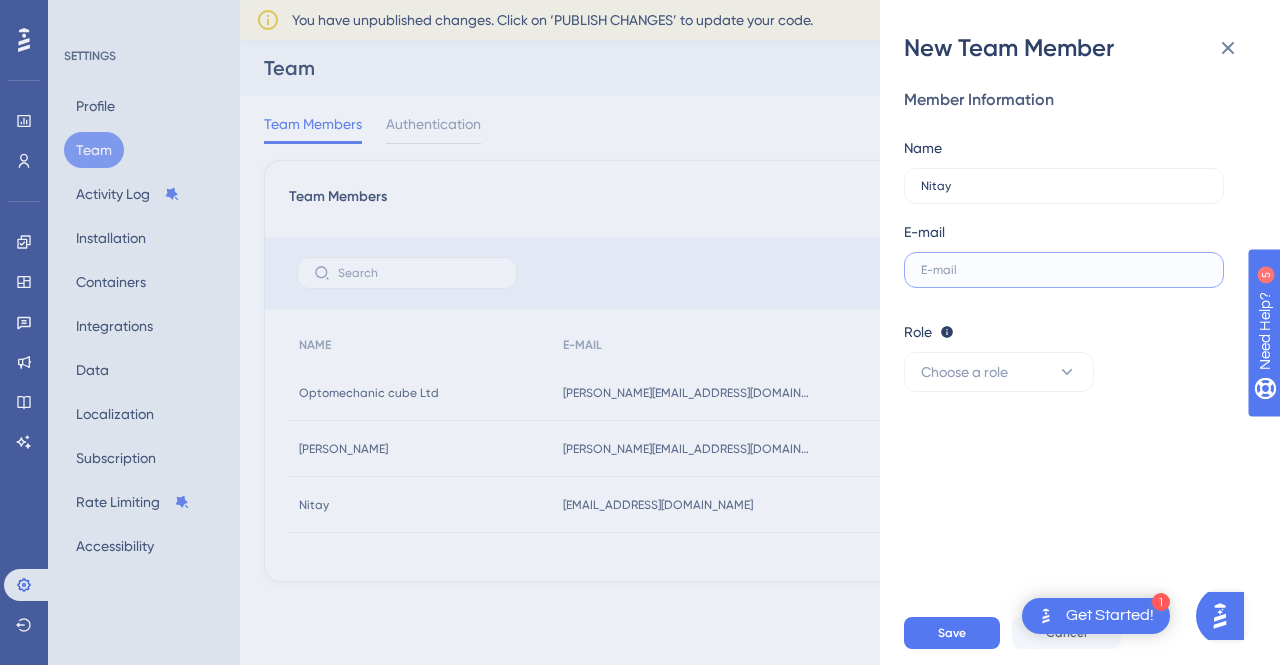 click at bounding box center (1064, 270) 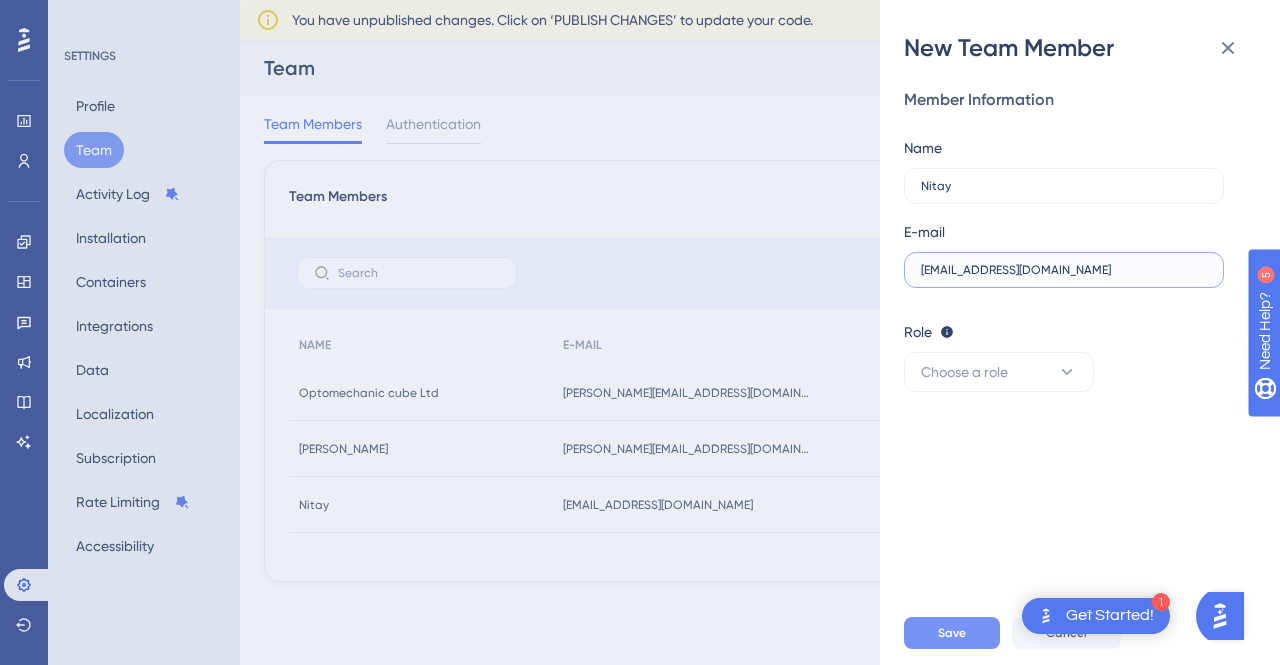 type on "[EMAIL_ADDRESS][DOMAIN_NAME]" 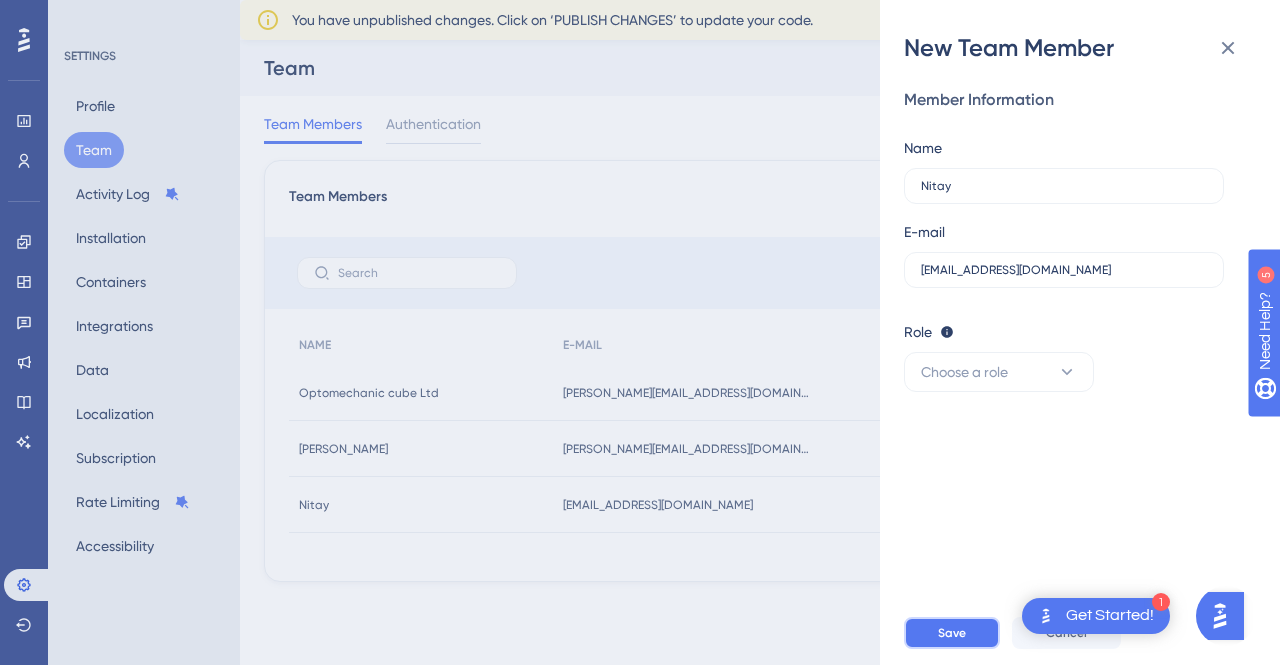 click on "Save" at bounding box center [952, 633] 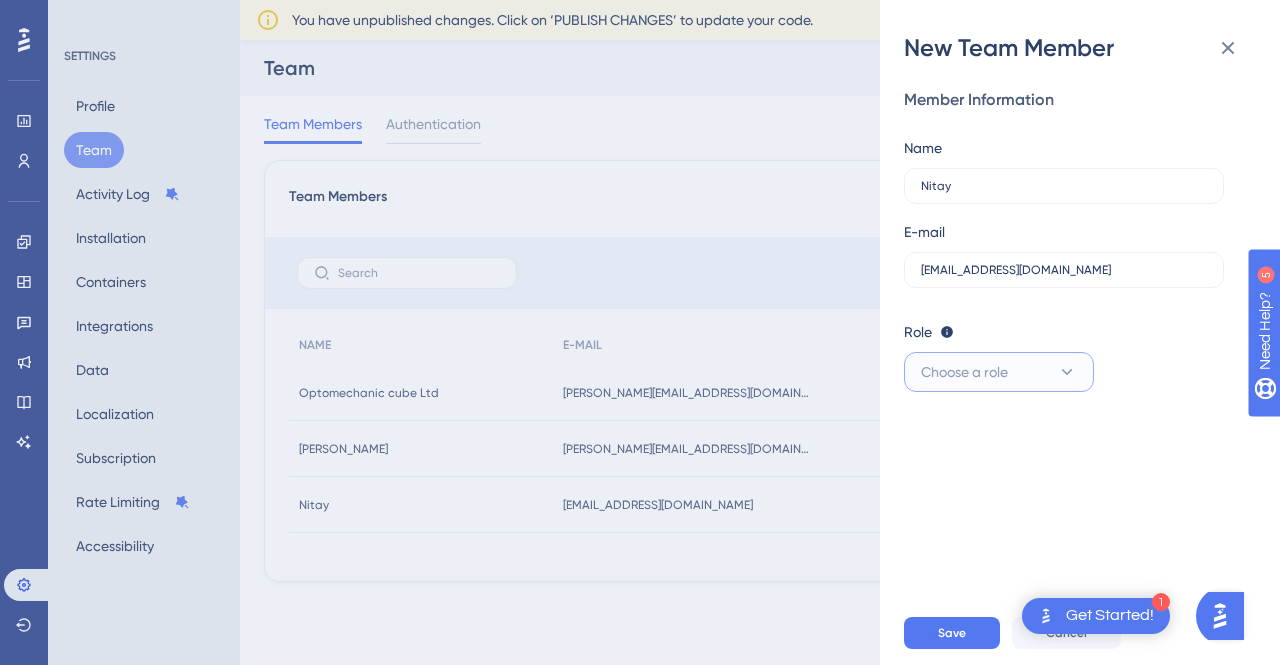 click on "Choose a role" at bounding box center (964, 372) 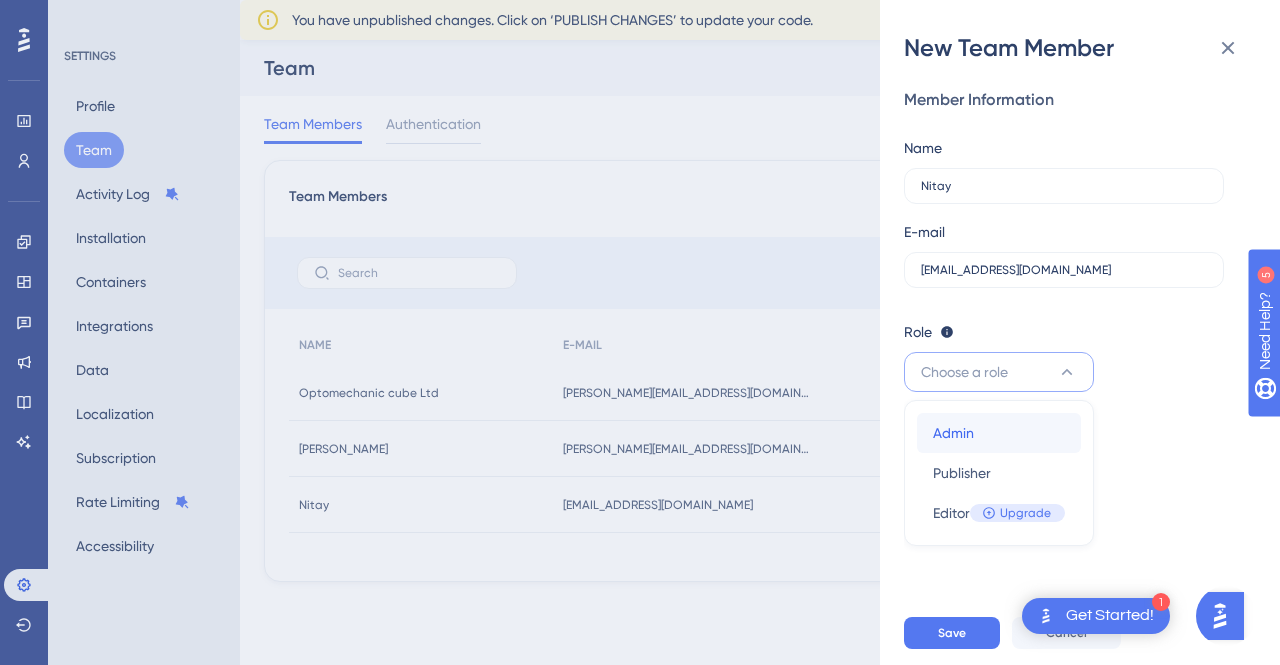 click on "Admin" at bounding box center (953, 433) 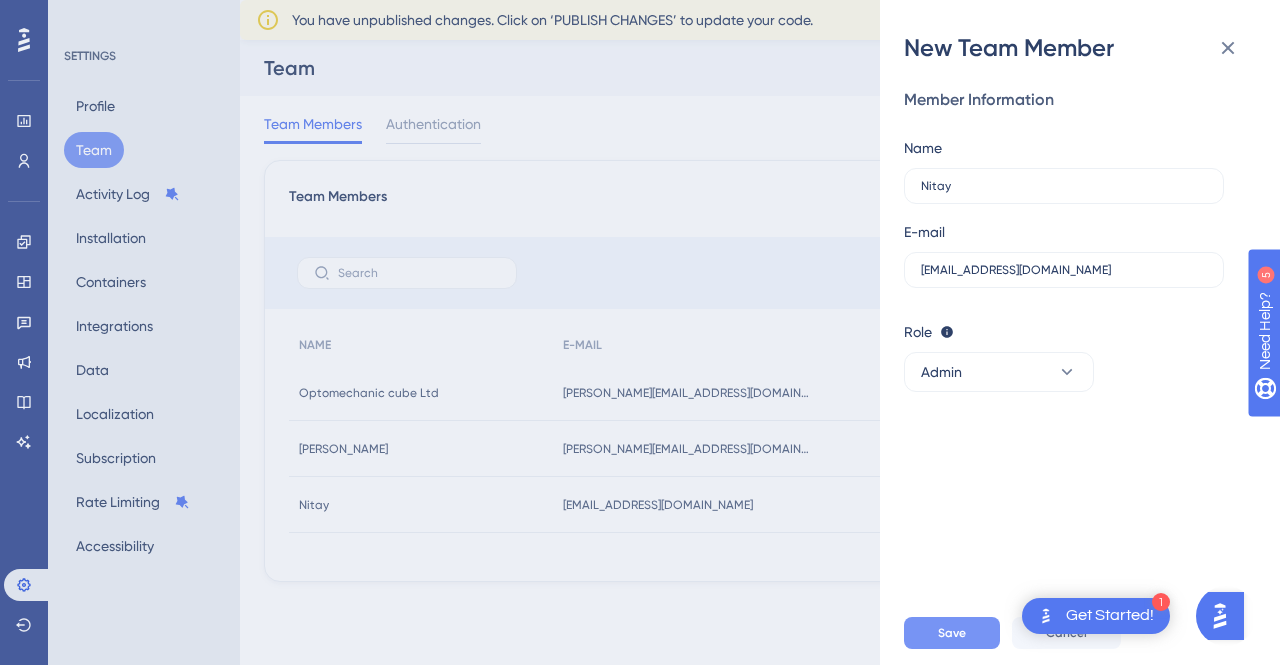 click on "Save" at bounding box center (952, 633) 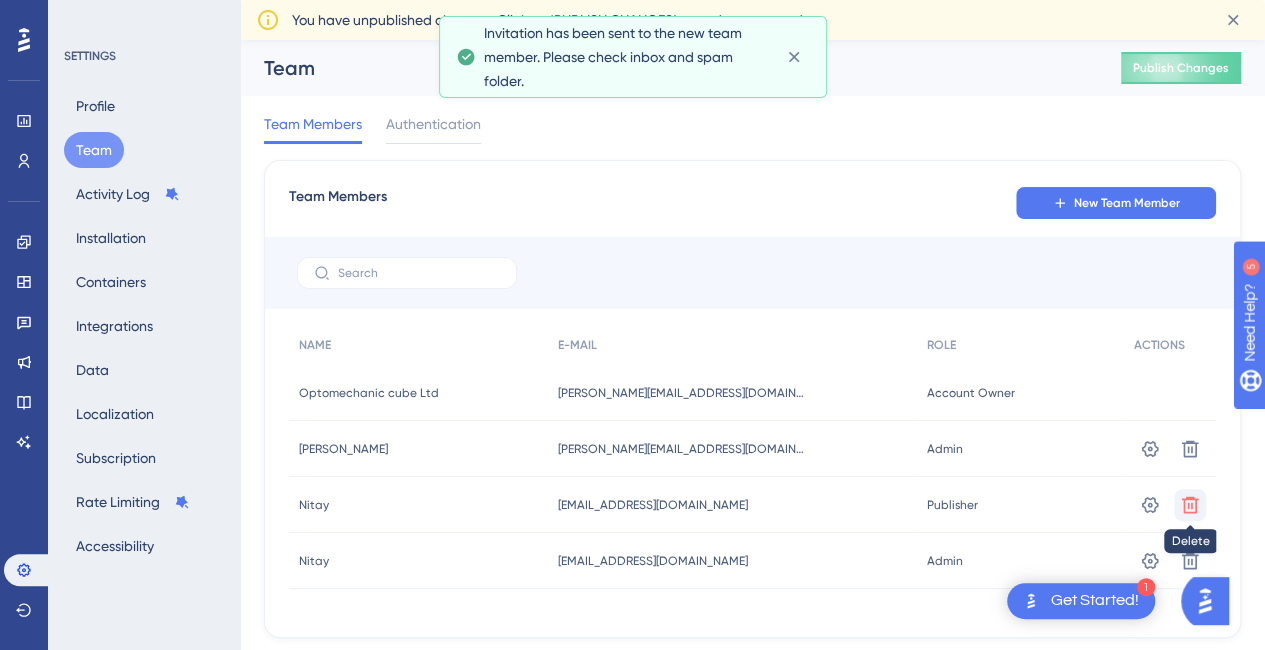click 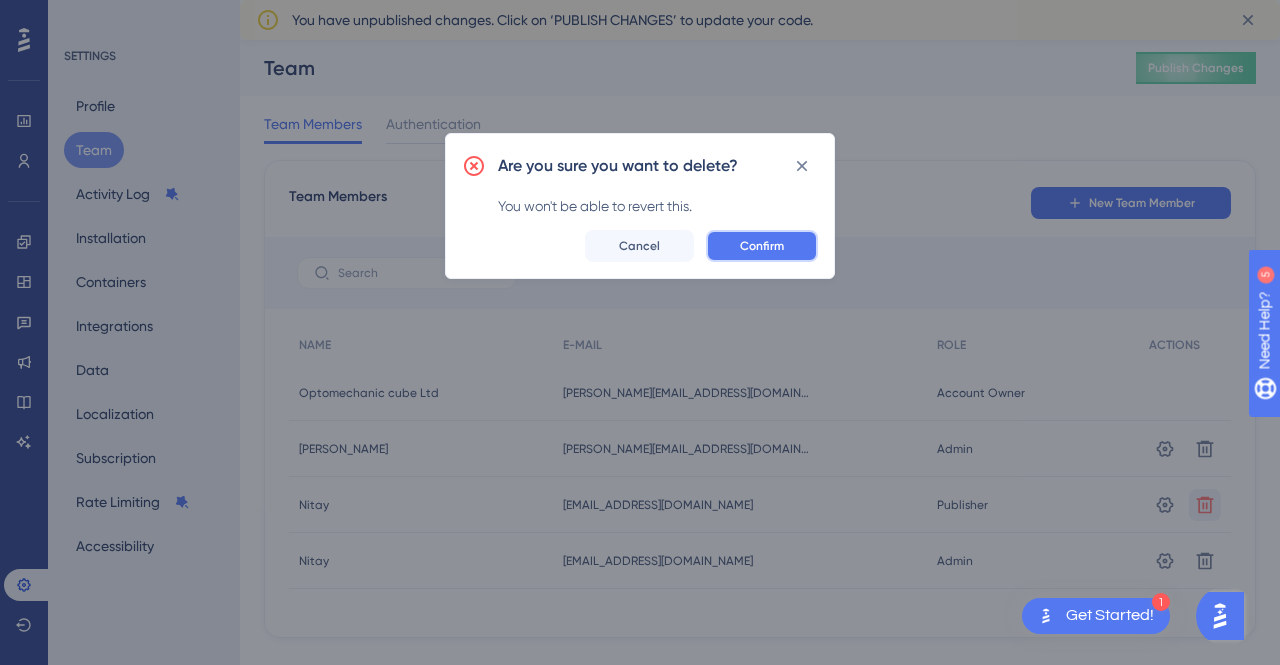 click on "Confirm" at bounding box center [762, 246] 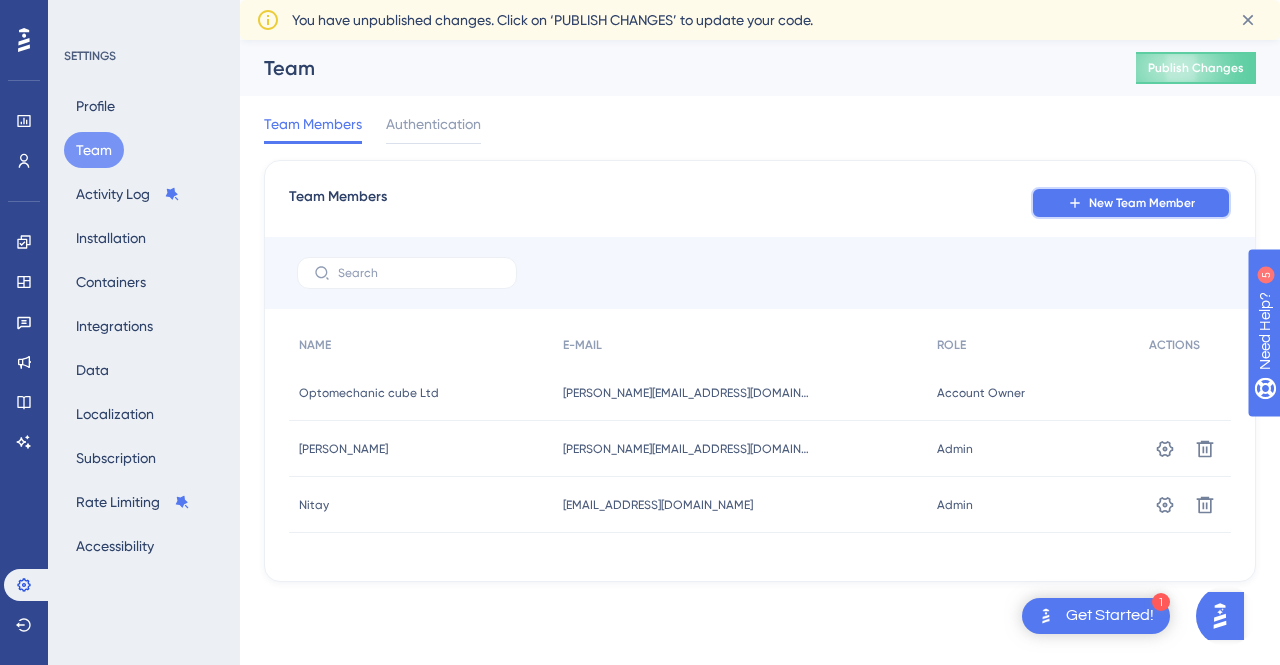 click on "New Team Member" at bounding box center (1142, 203) 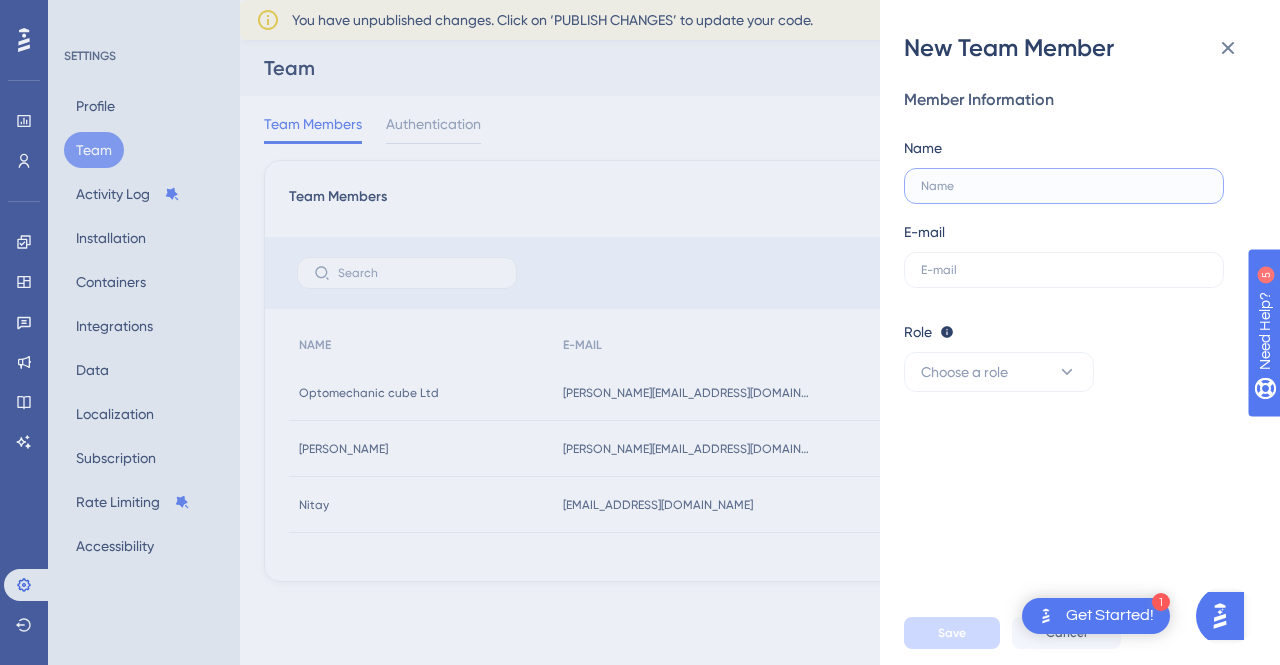click at bounding box center [1064, 186] 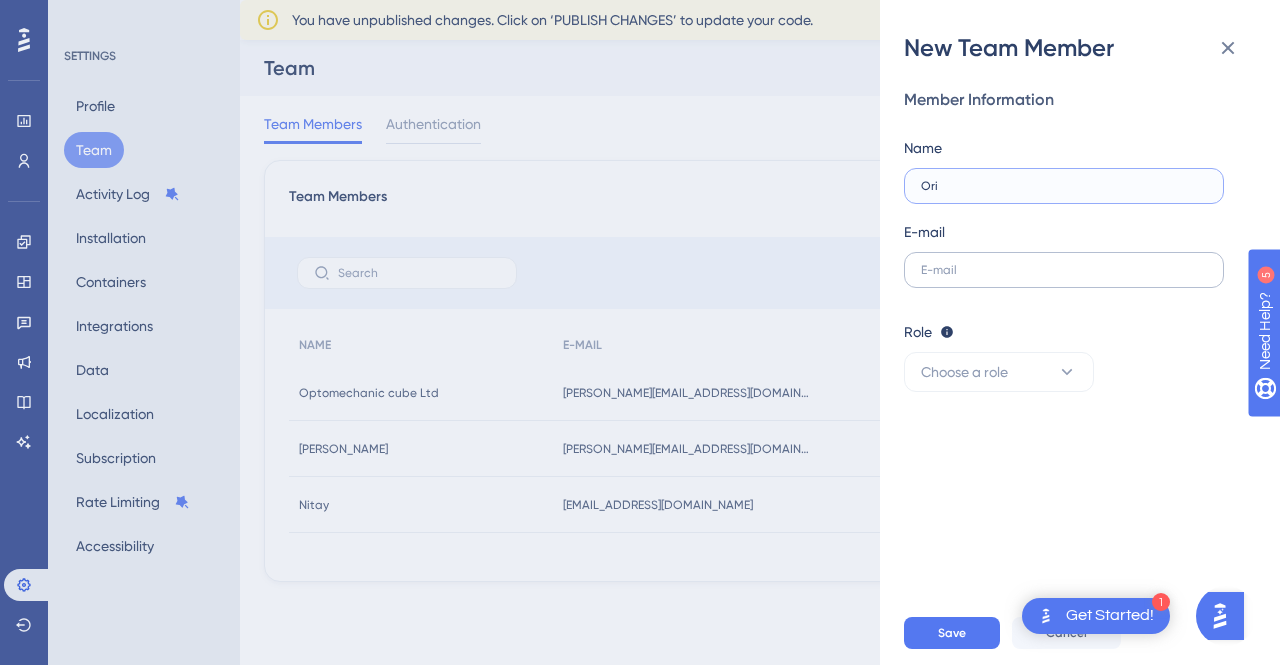 type on "Ori" 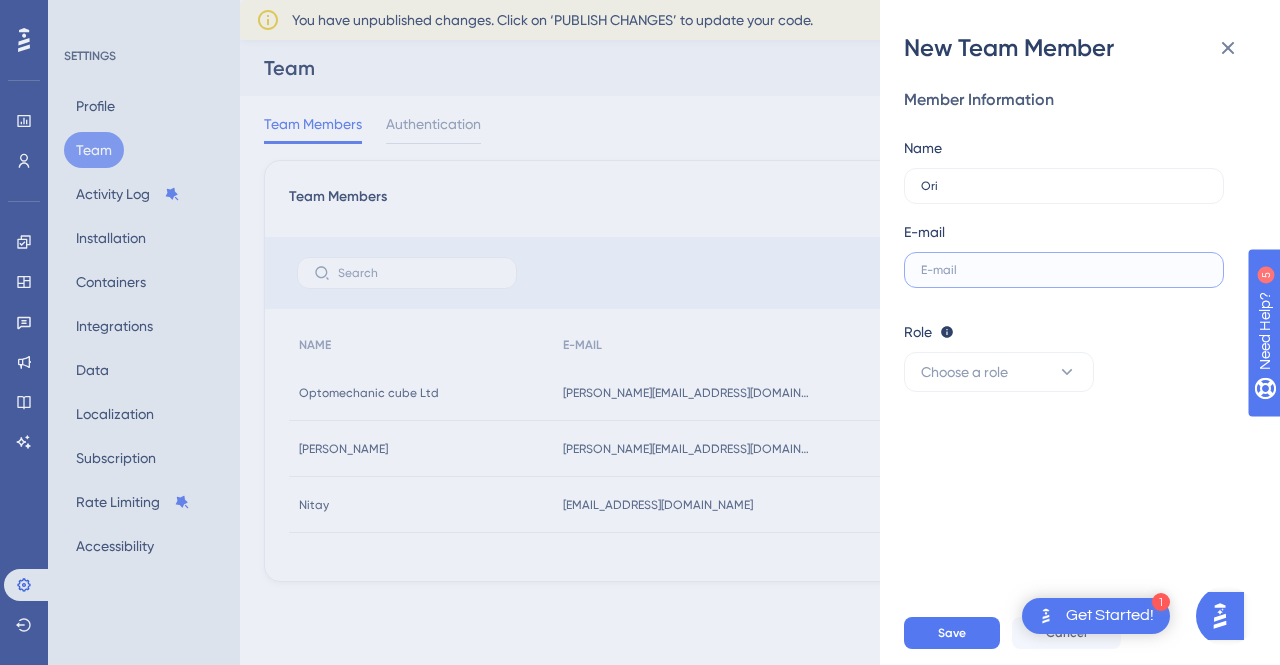 click at bounding box center (1064, 270) 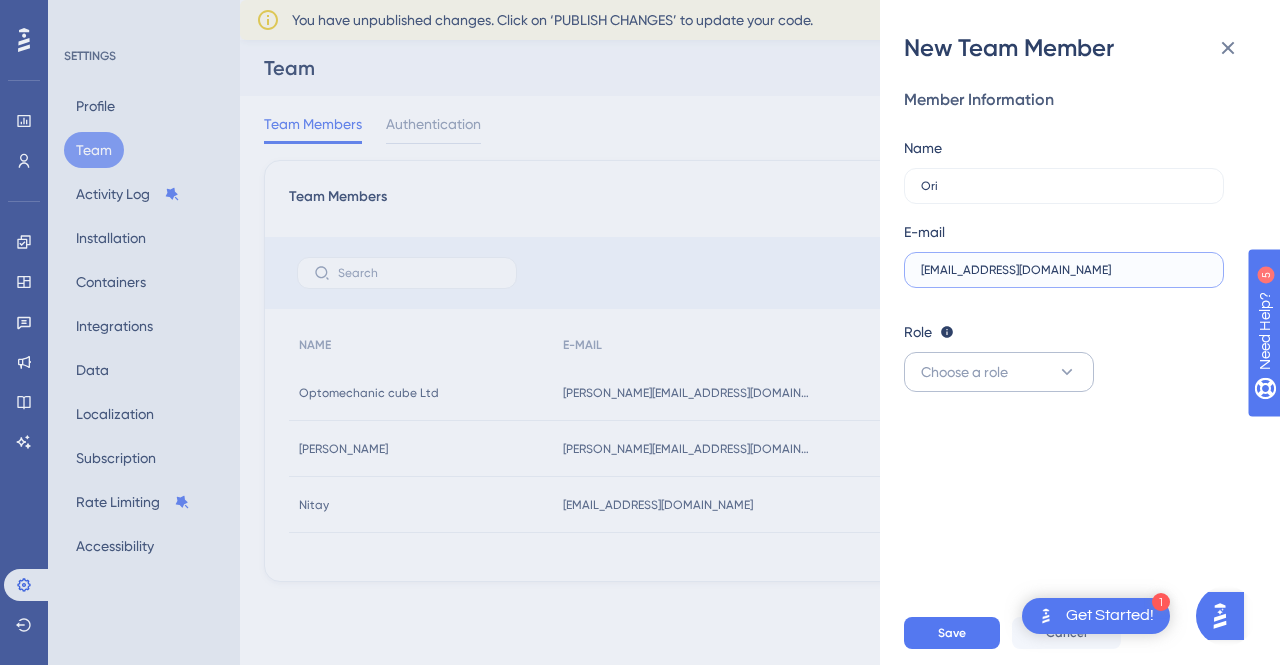 type on "[EMAIL_ADDRESS][DOMAIN_NAME]" 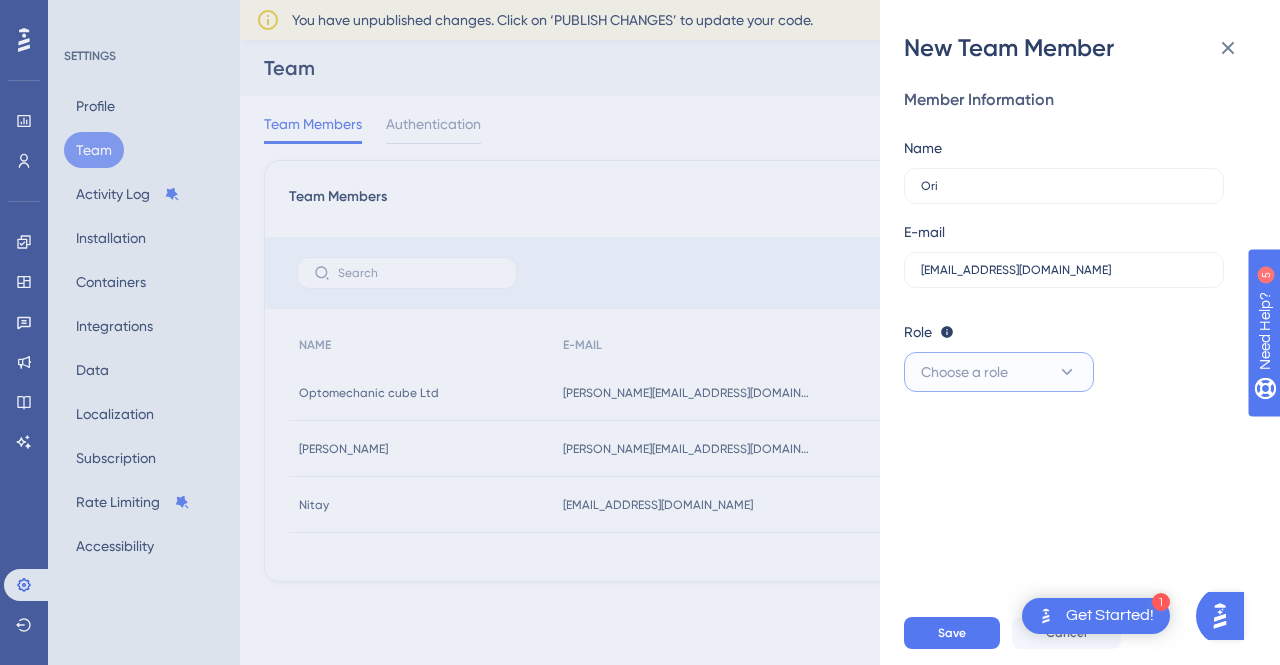 click on "Choose a role" at bounding box center [964, 372] 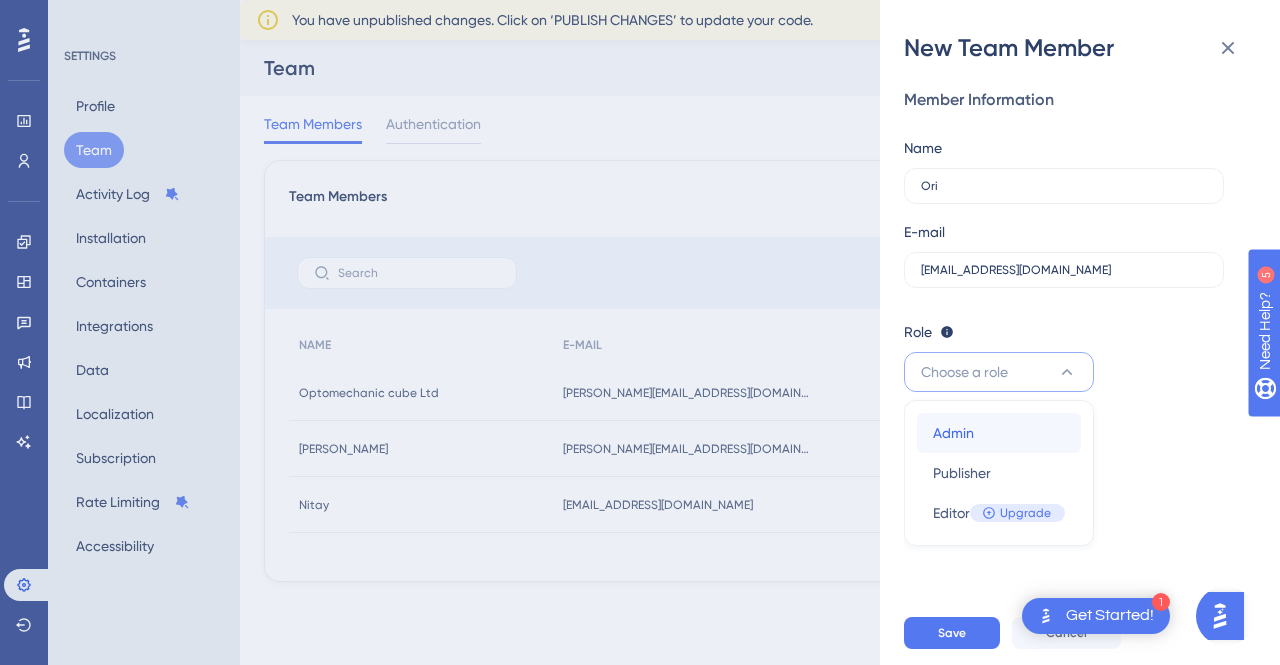 click on "Admin Admin" at bounding box center [999, 433] 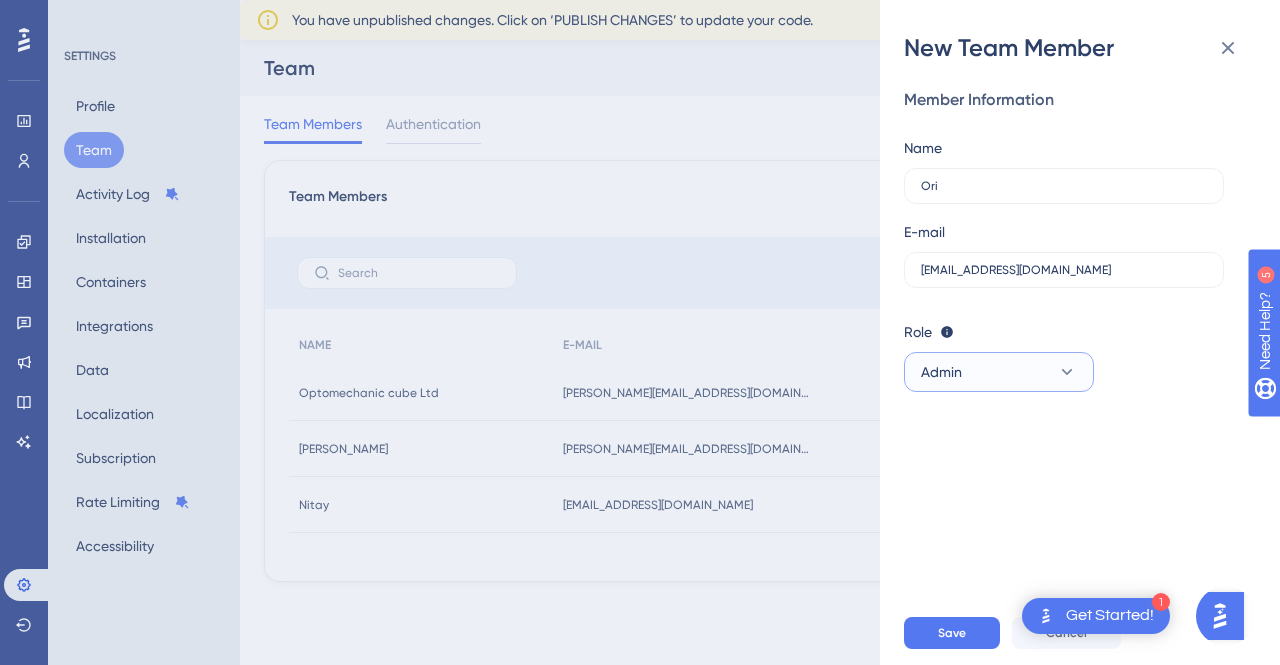 click on "Admin" at bounding box center (999, 372) 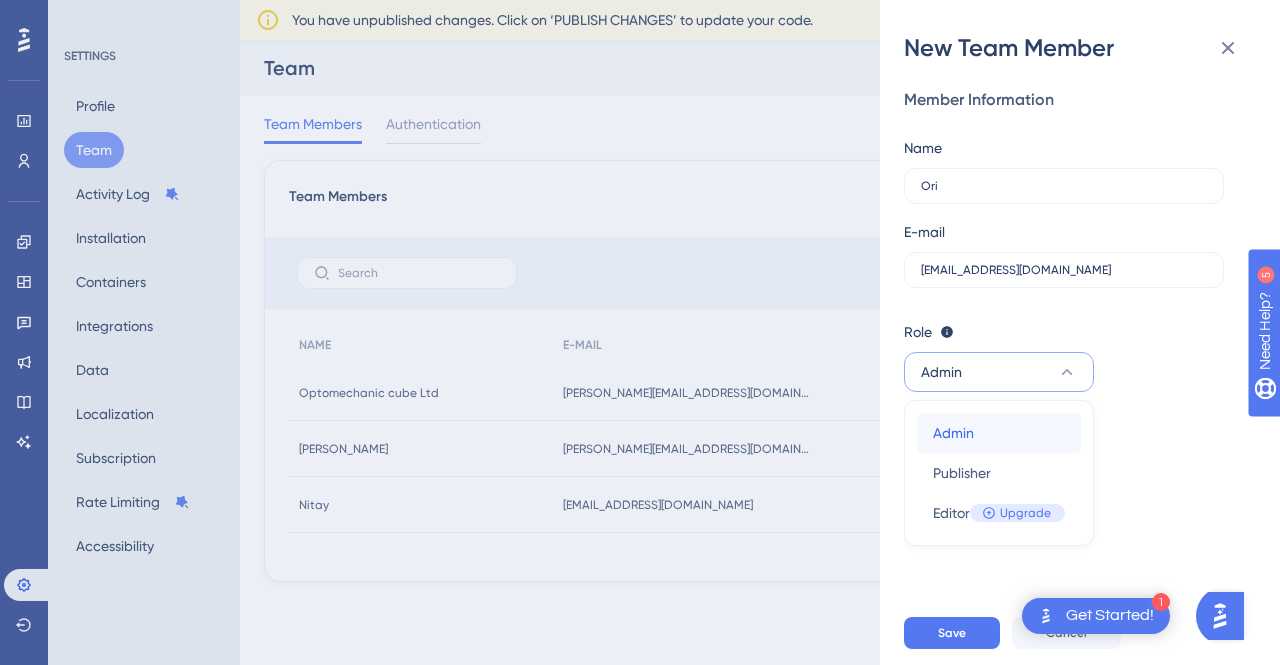 click on "Admin Admin" at bounding box center (999, 433) 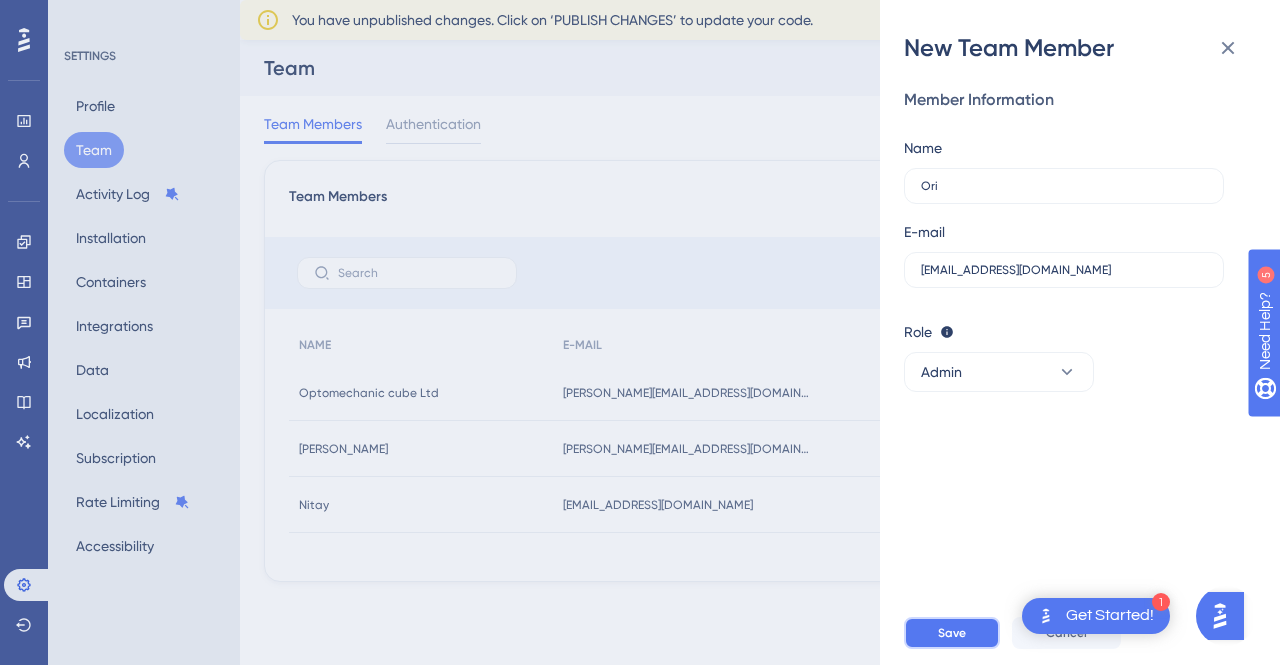 click on "Save" at bounding box center [952, 633] 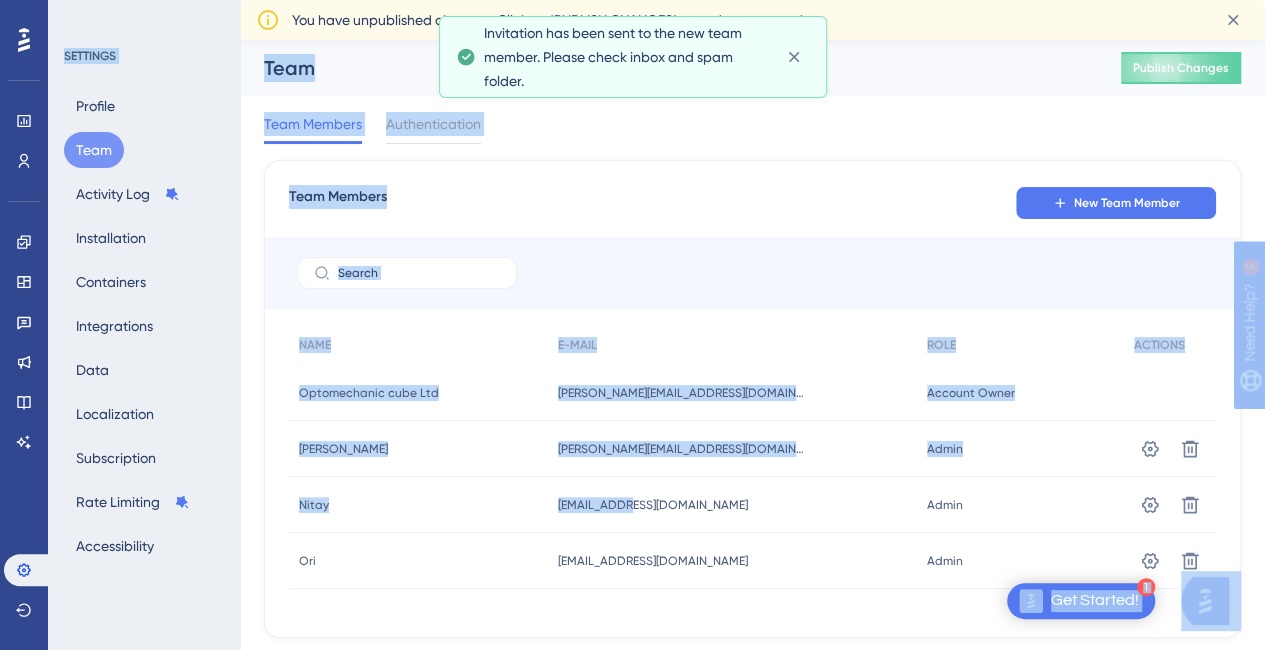 scroll, scrollTop: 51, scrollLeft: 0, axis: vertical 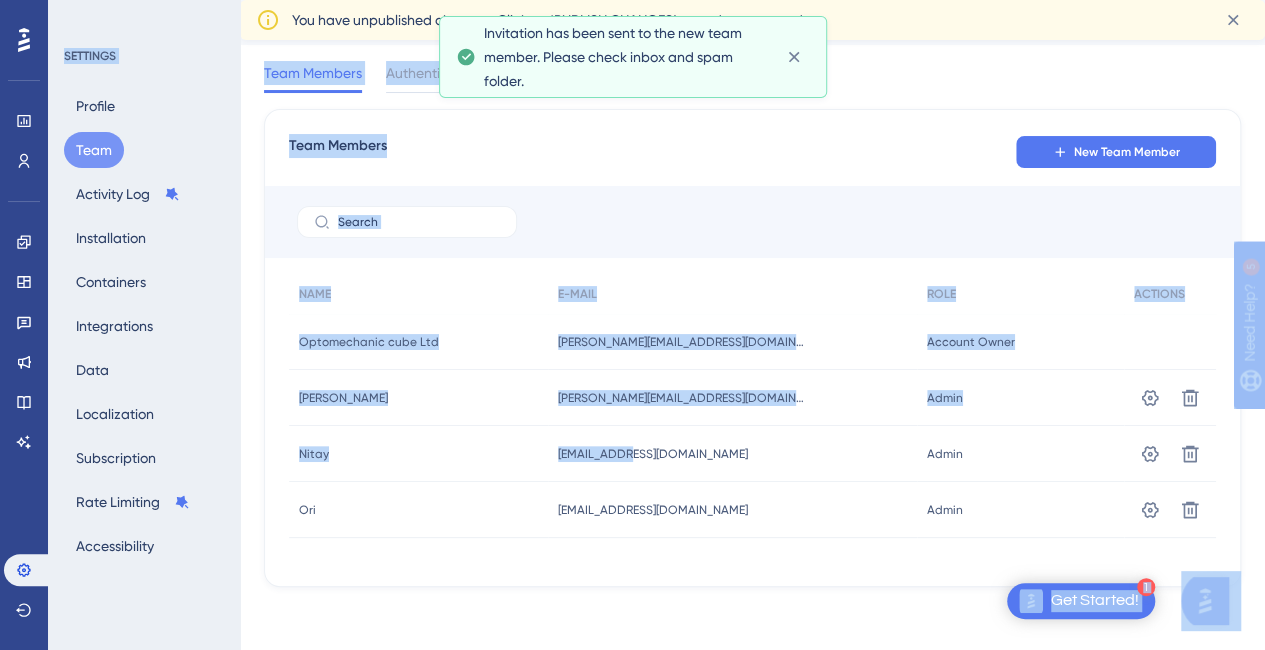 drag, startPoint x: 652, startPoint y: 519, endPoint x: 704, endPoint y: 673, distance: 162.5423 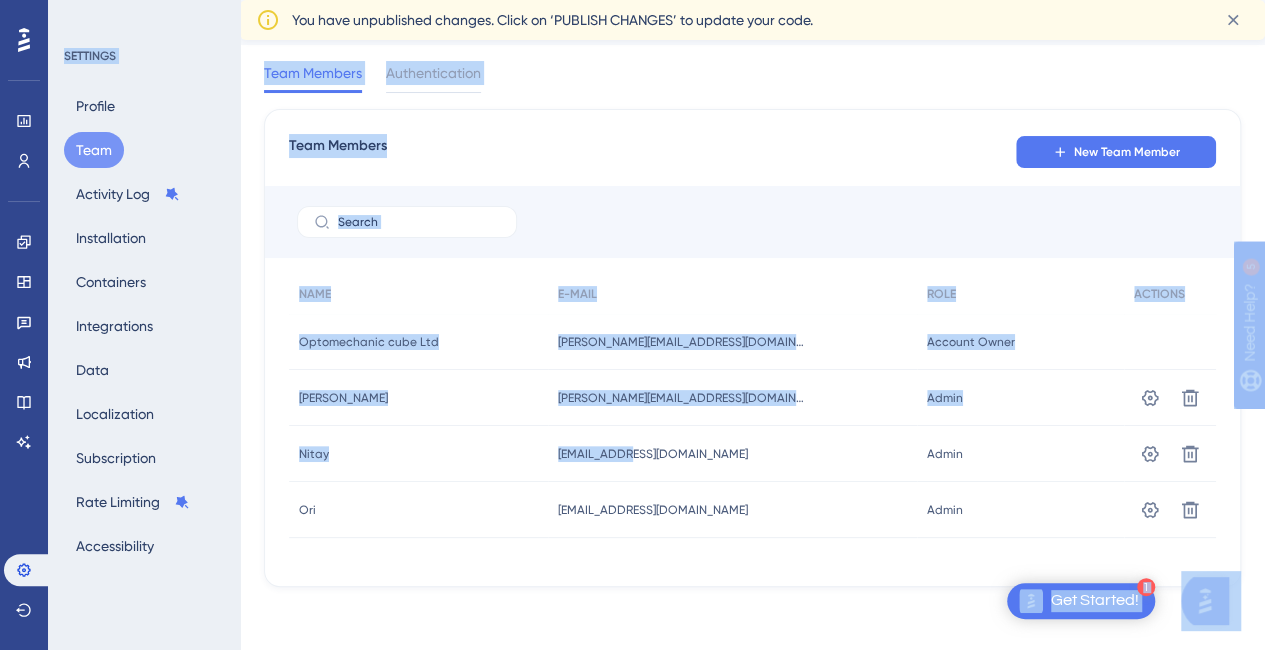 click on "Team Members Authentication" at bounding box center [752, 77] 